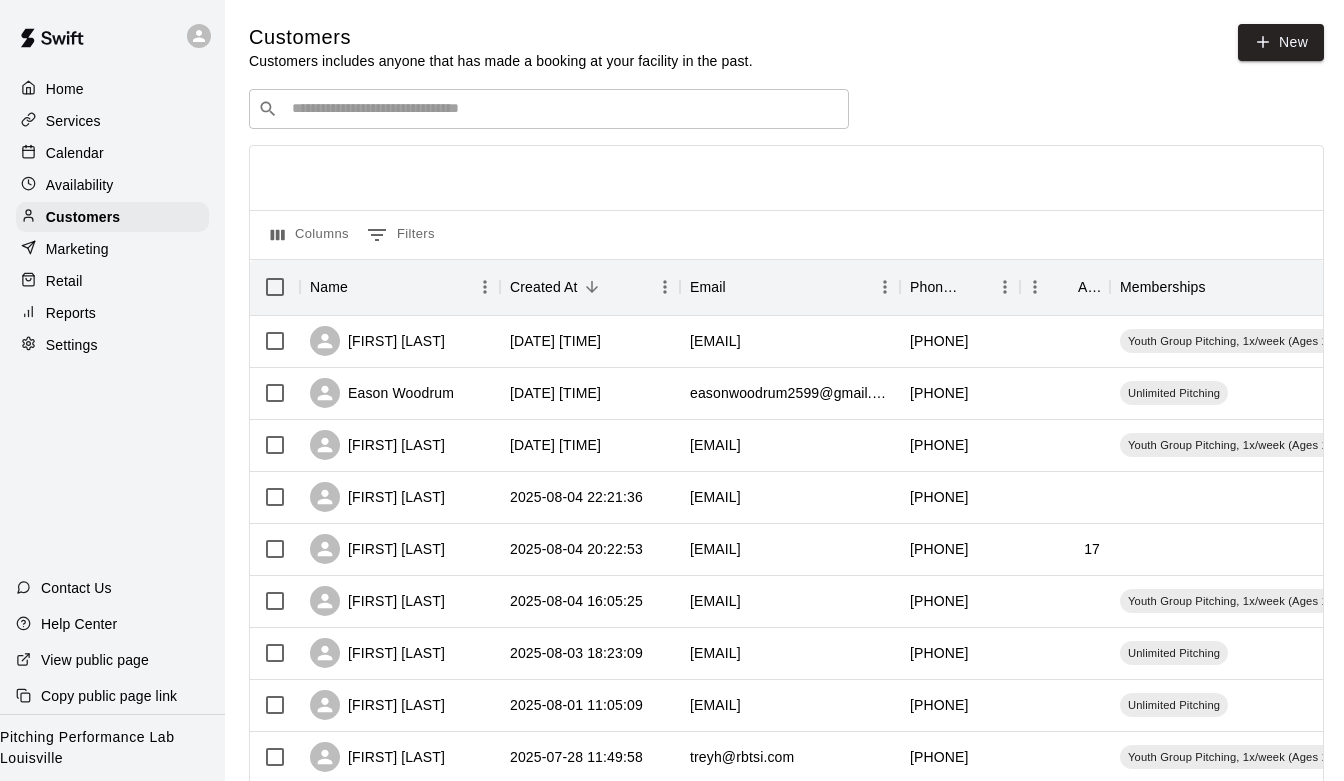 scroll, scrollTop: 0, scrollLeft: 0, axis: both 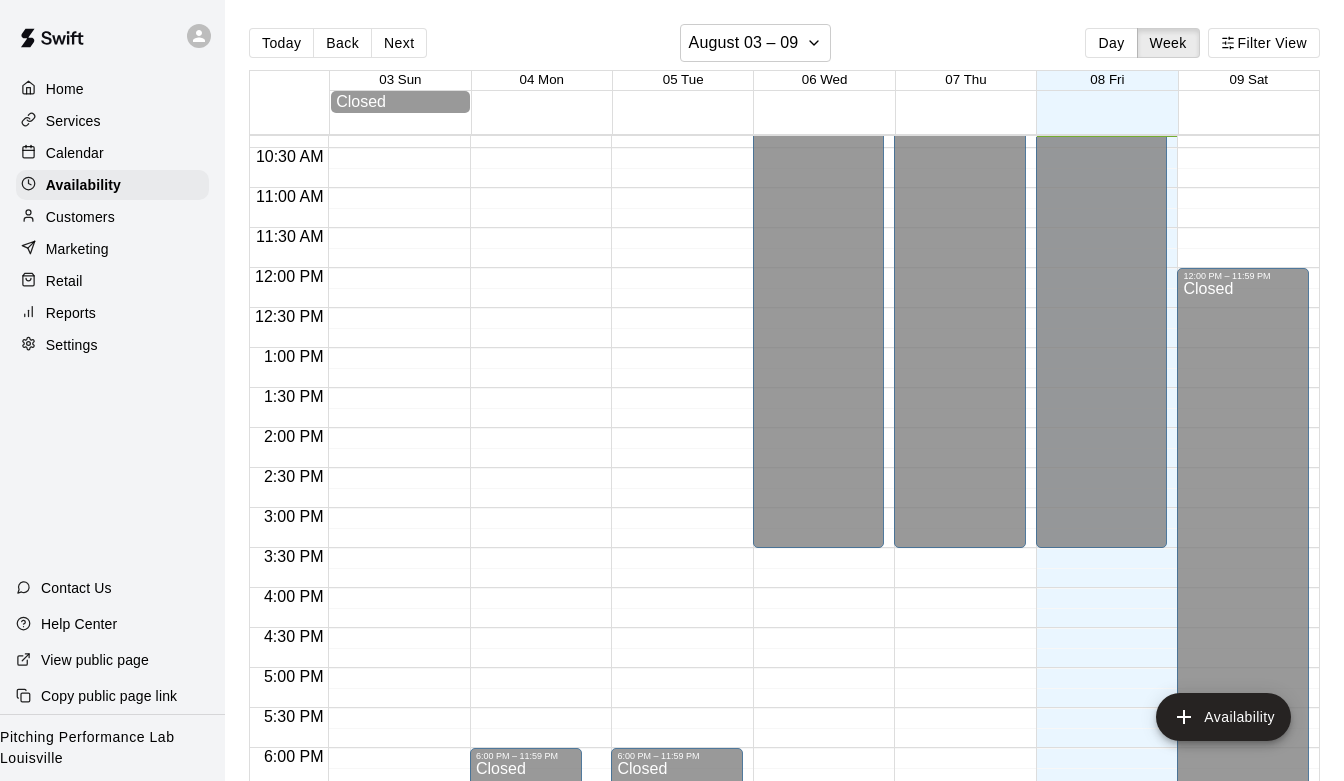 click on "Calendar" at bounding box center [112, 153] 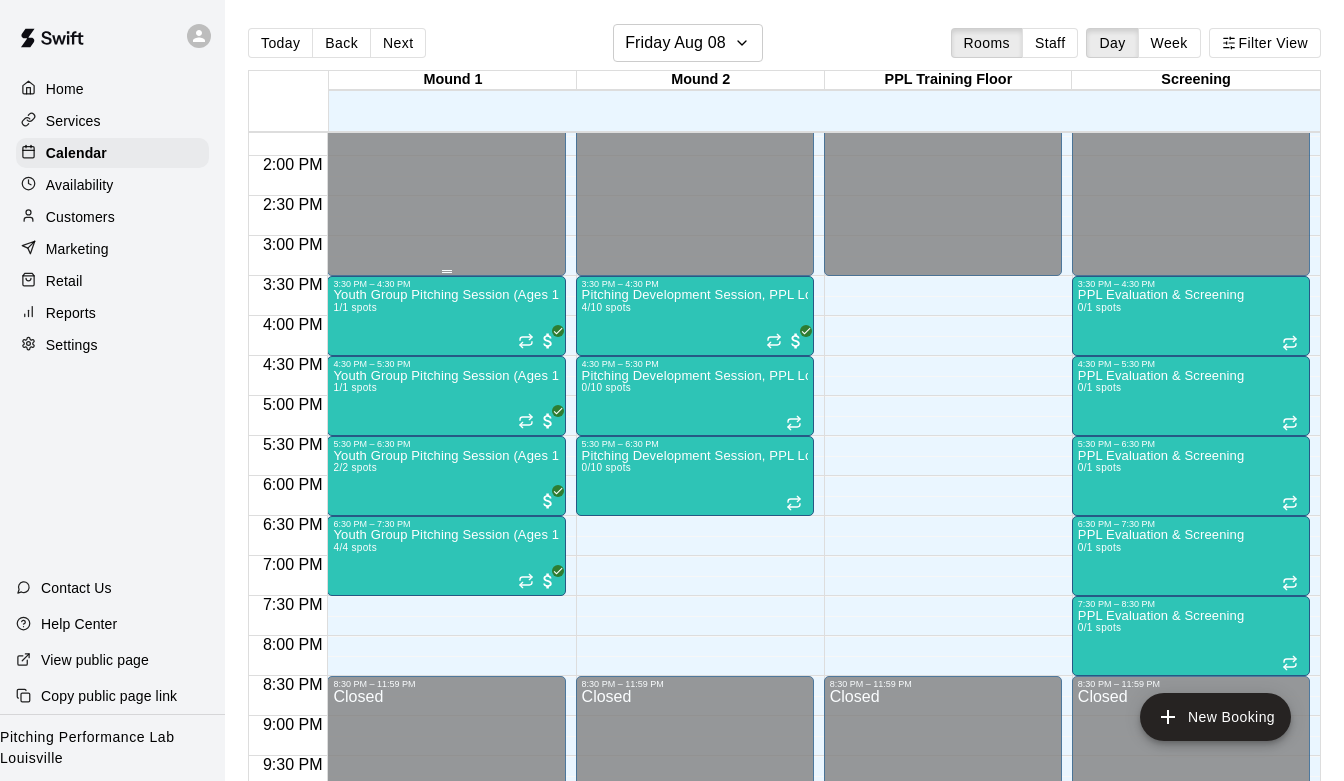 scroll, scrollTop: 1112, scrollLeft: 0, axis: vertical 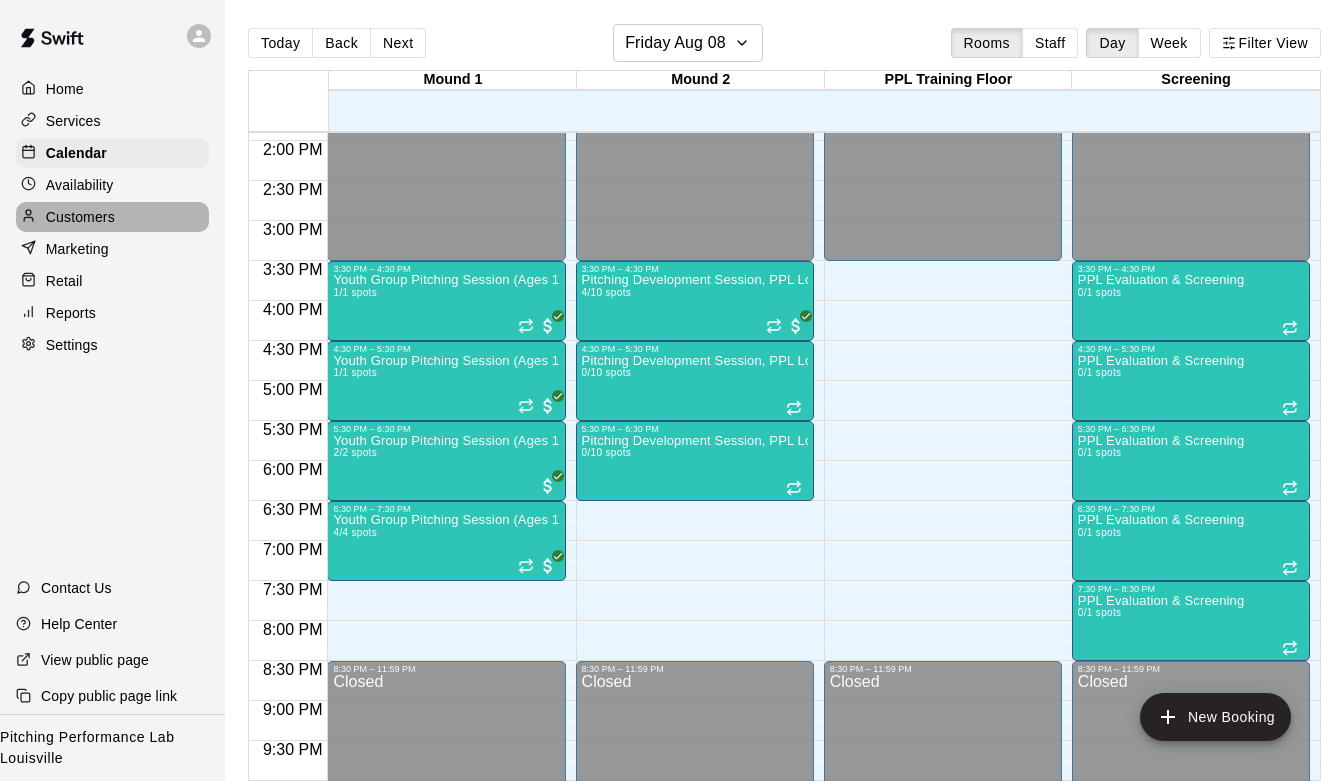 click on "Customers" at bounding box center [112, 217] 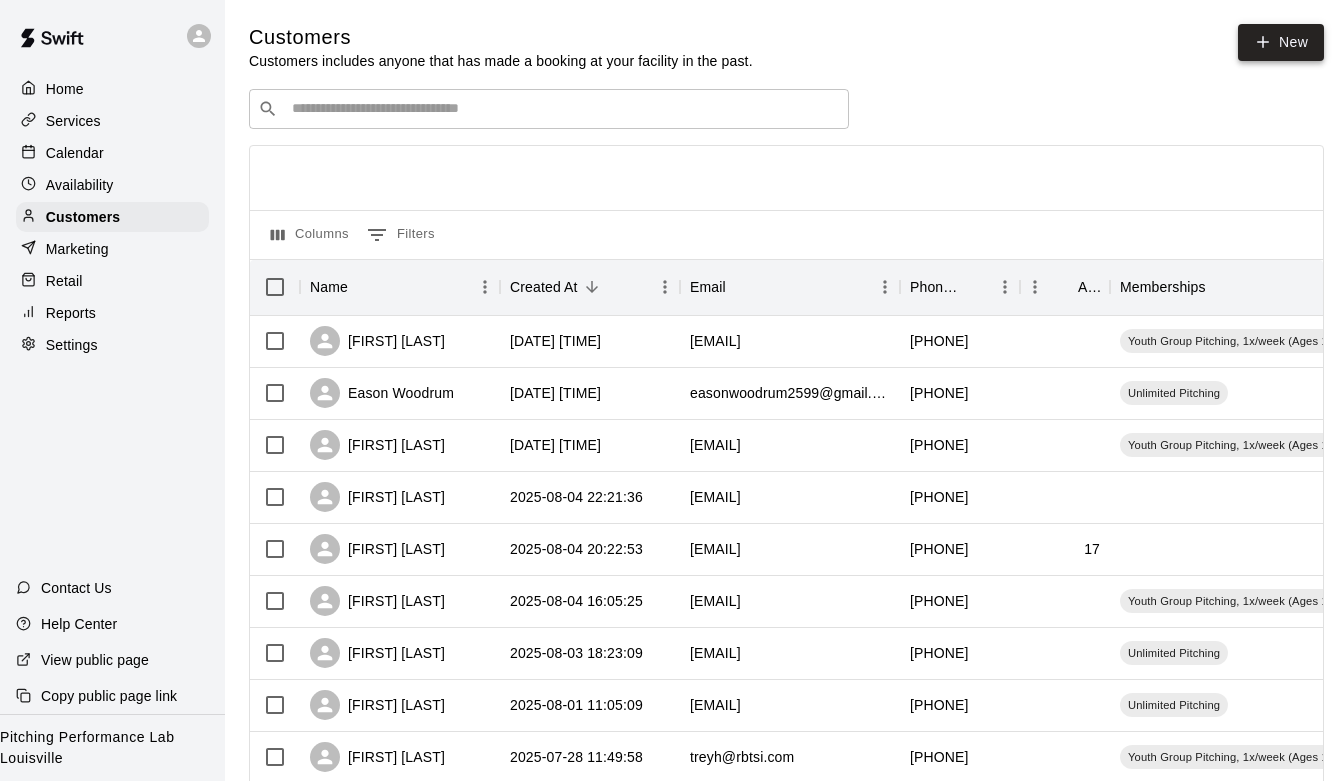 click on "New" at bounding box center [1281, 42] 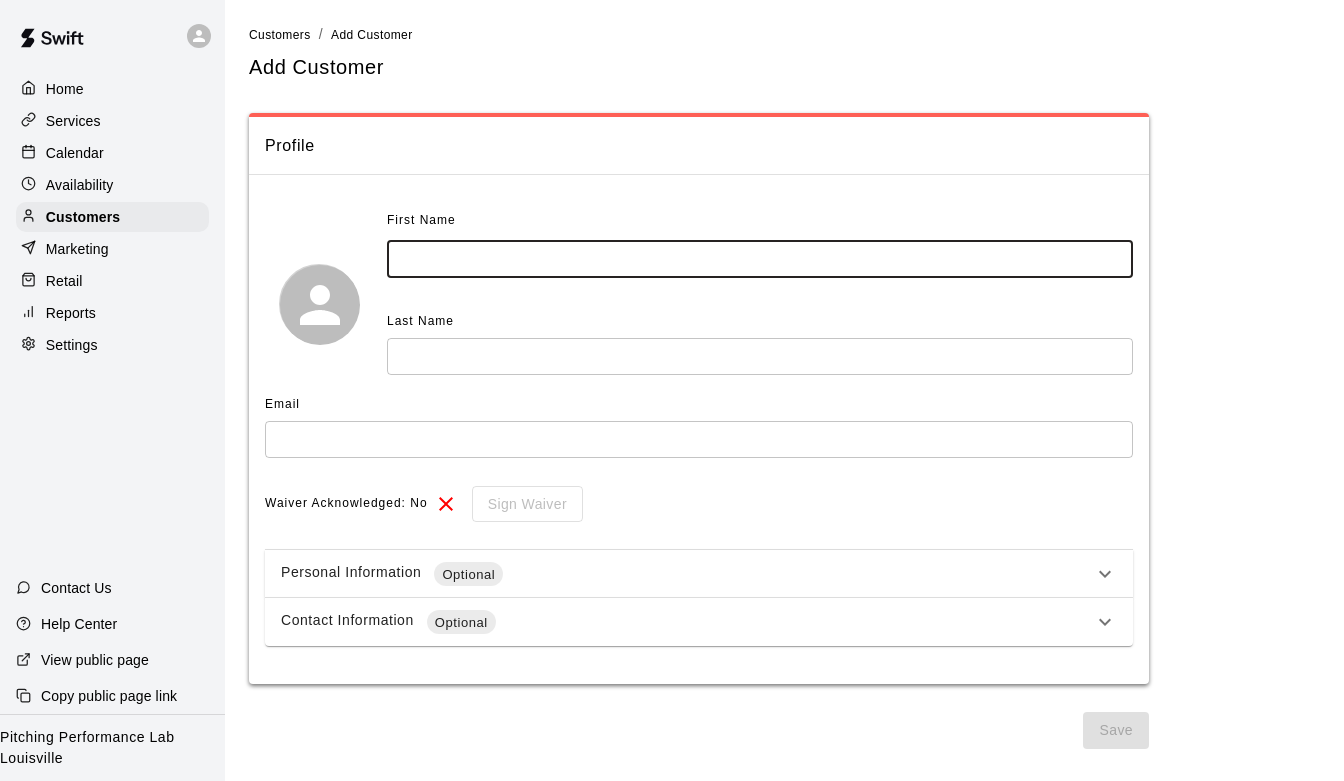 click at bounding box center (760, 259) 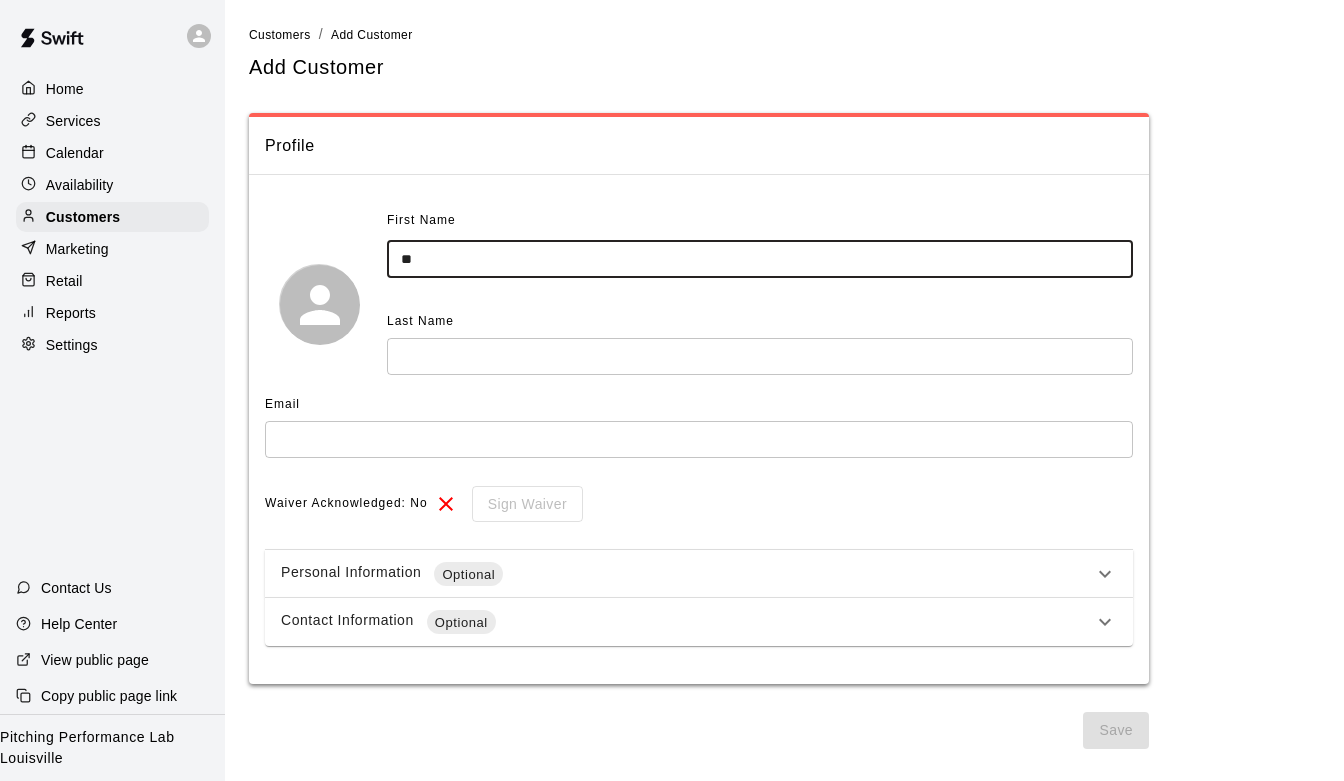 type on "*" 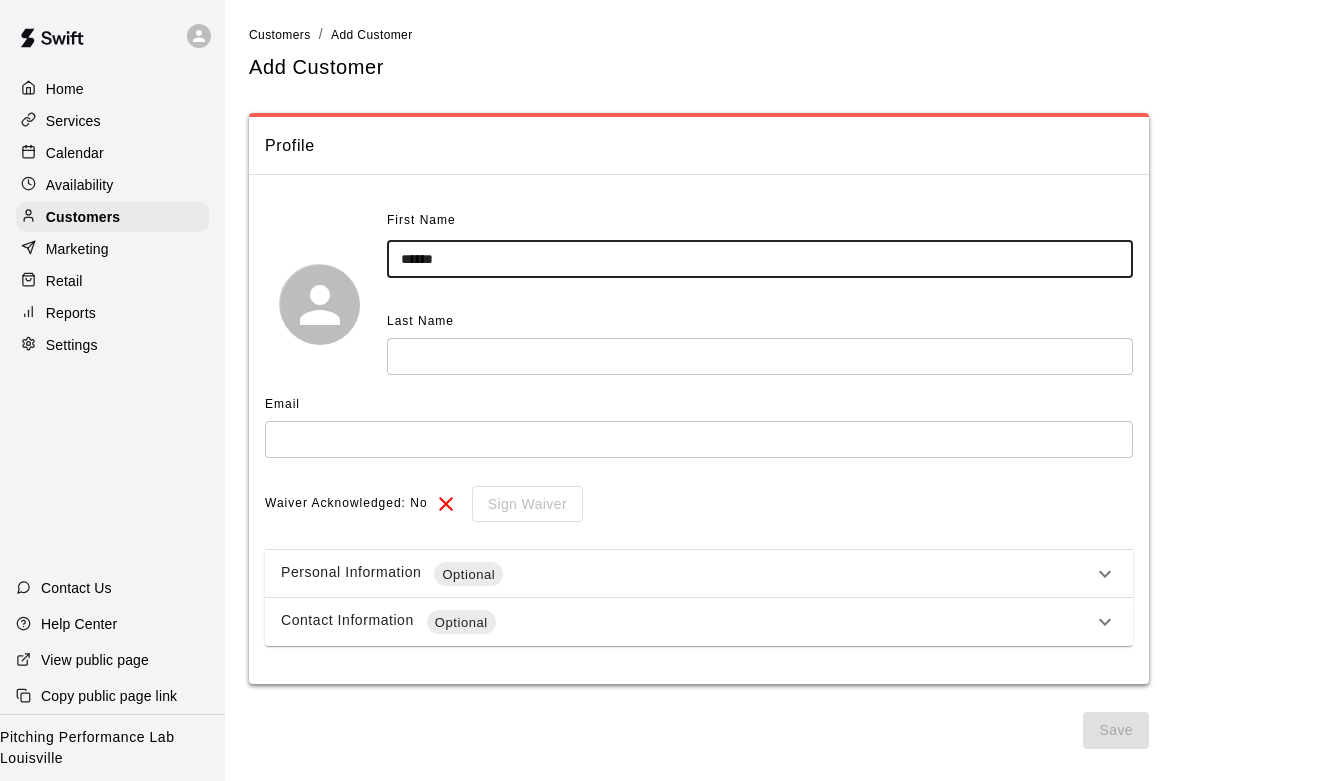 type on "******" 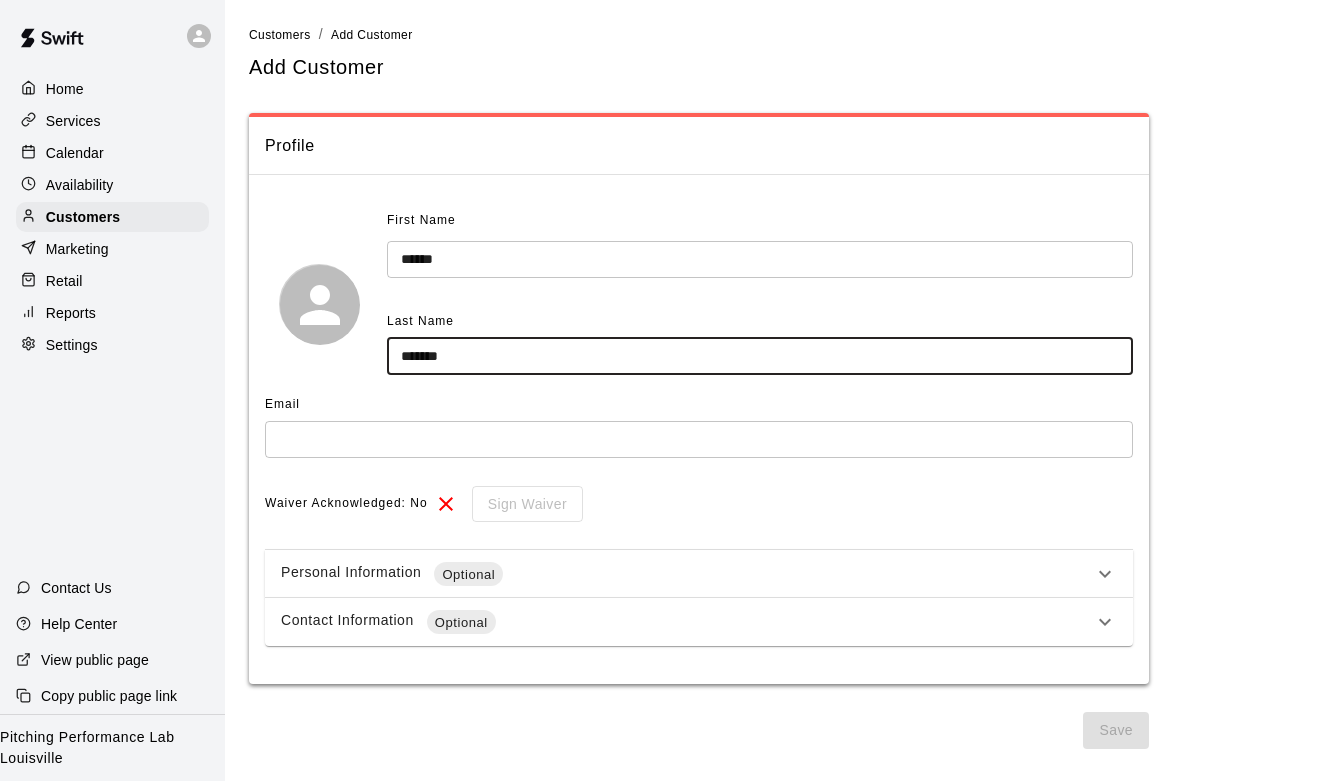 type on "*******" 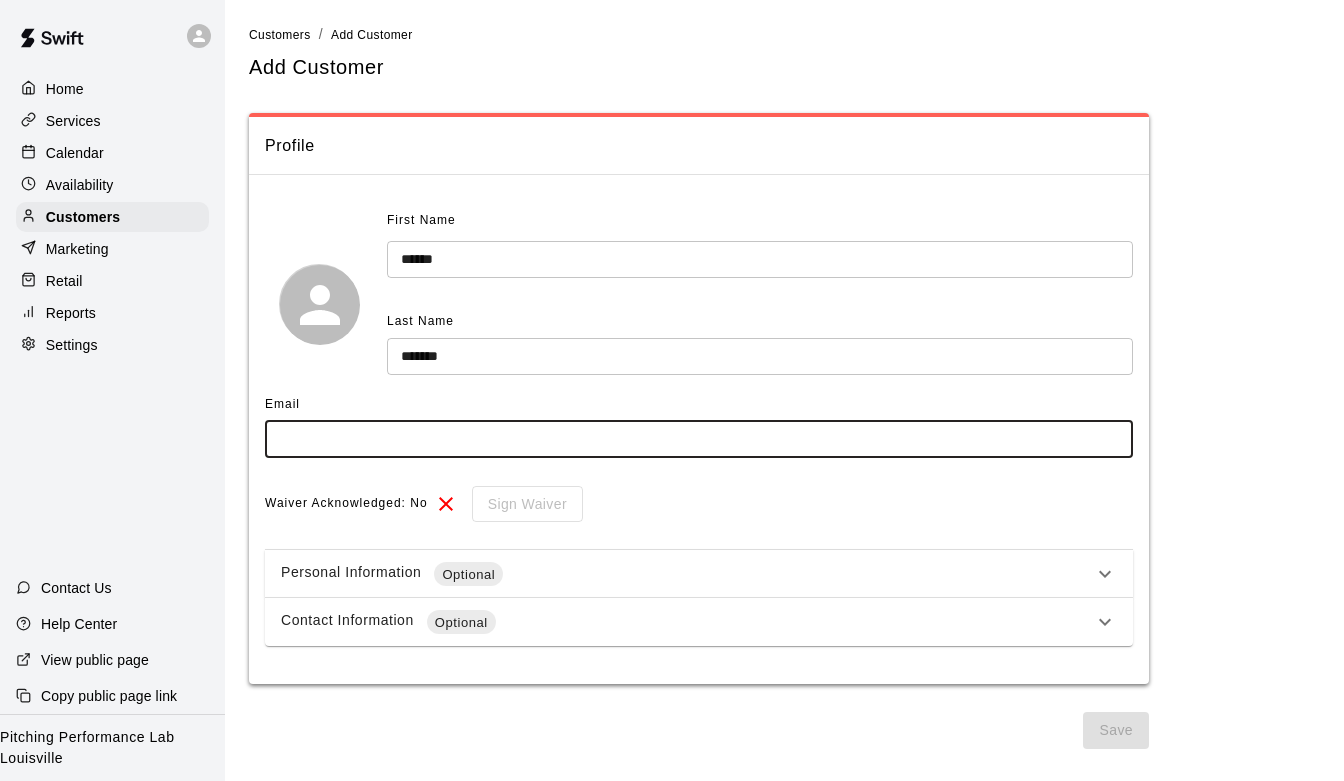 paste on "**********" 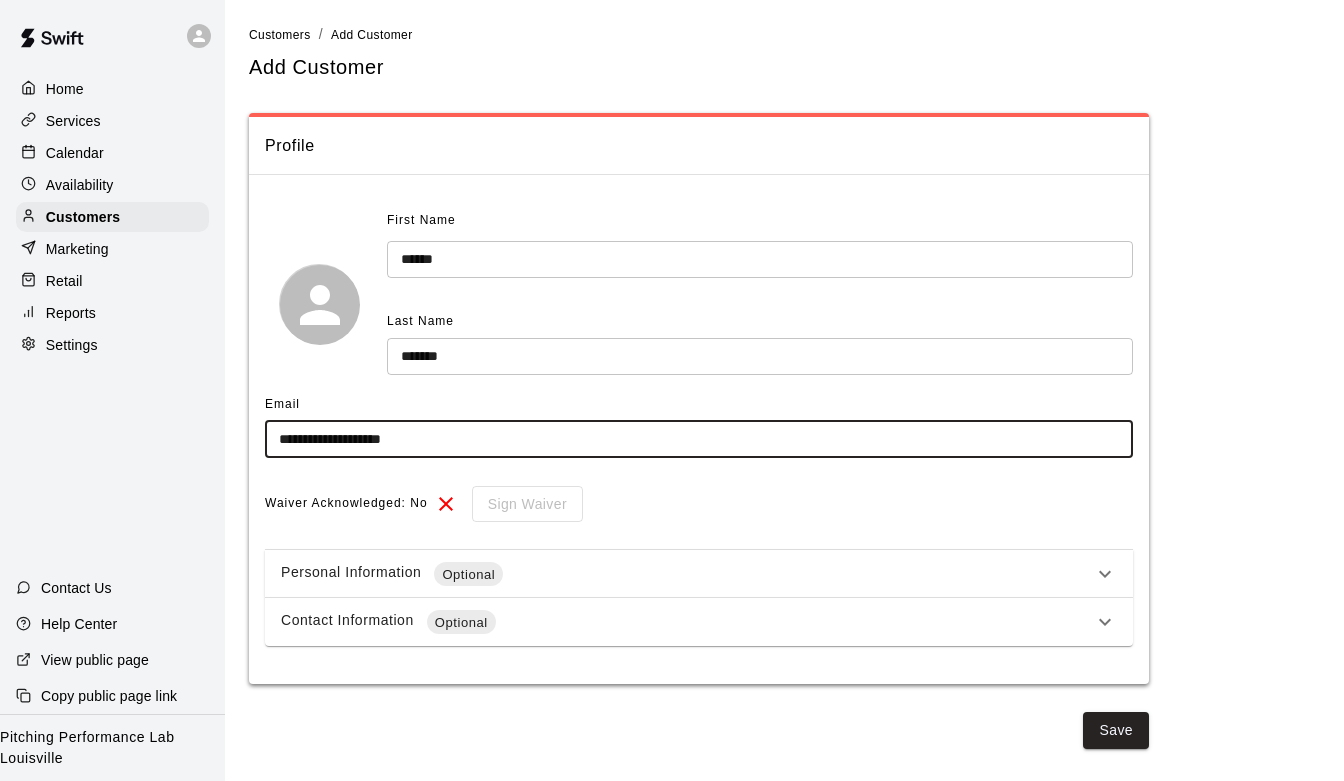 type on "**********" 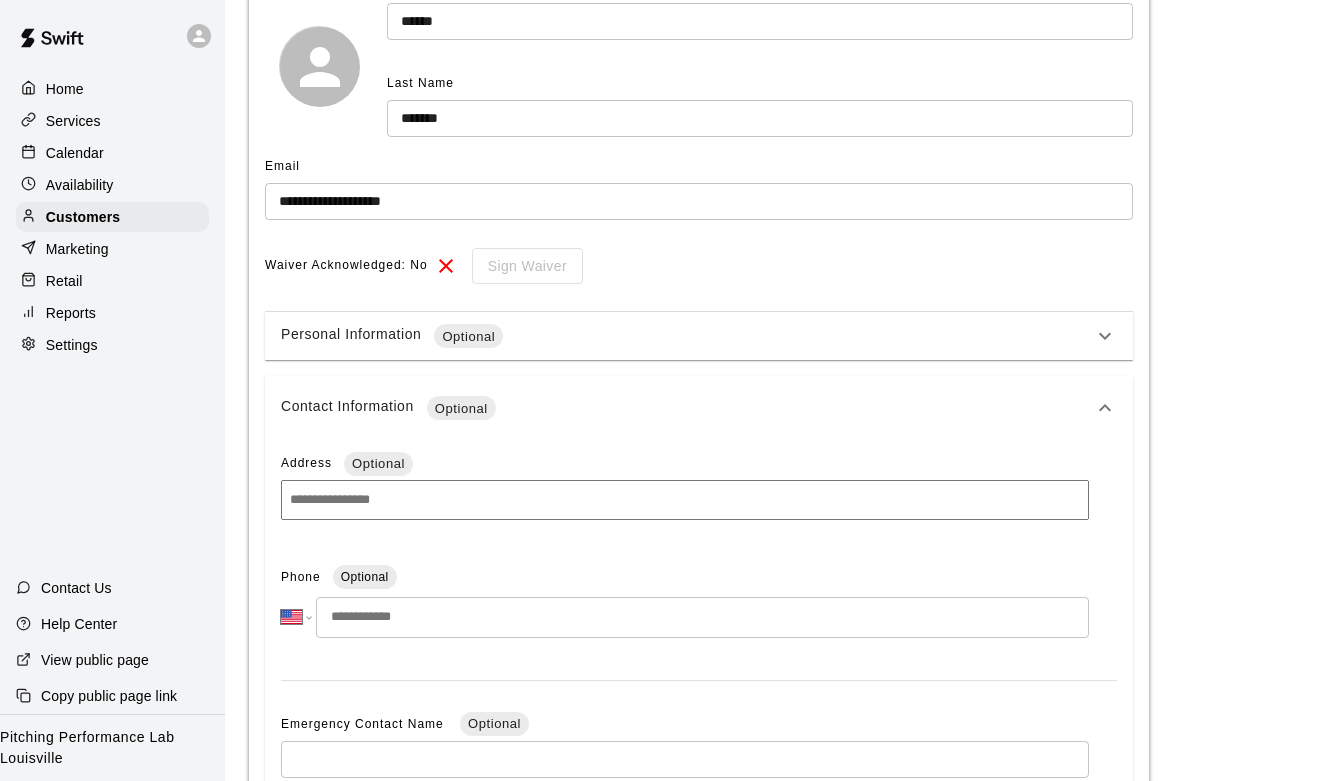 scroll, scrollTop: 258, scrollLeft: 0, axis: vertical 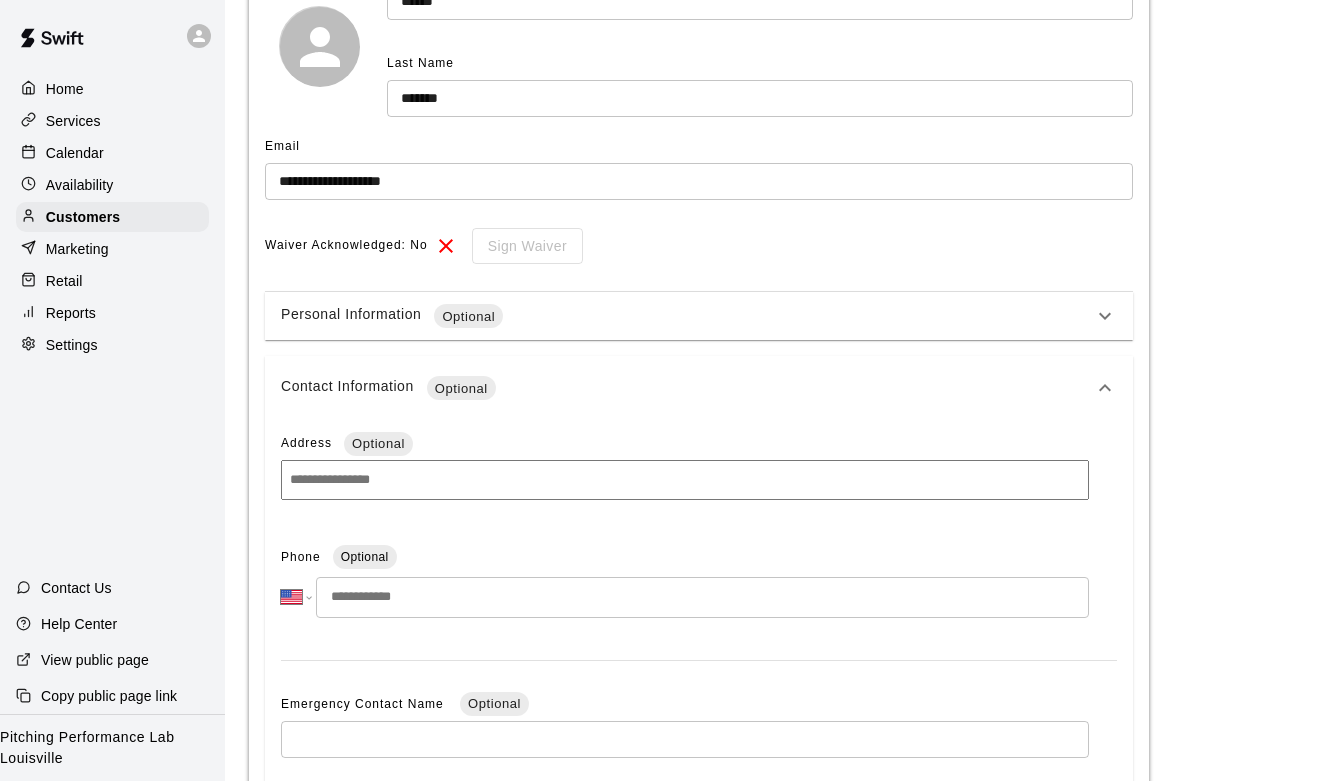 click at bounding box center [702, 597] 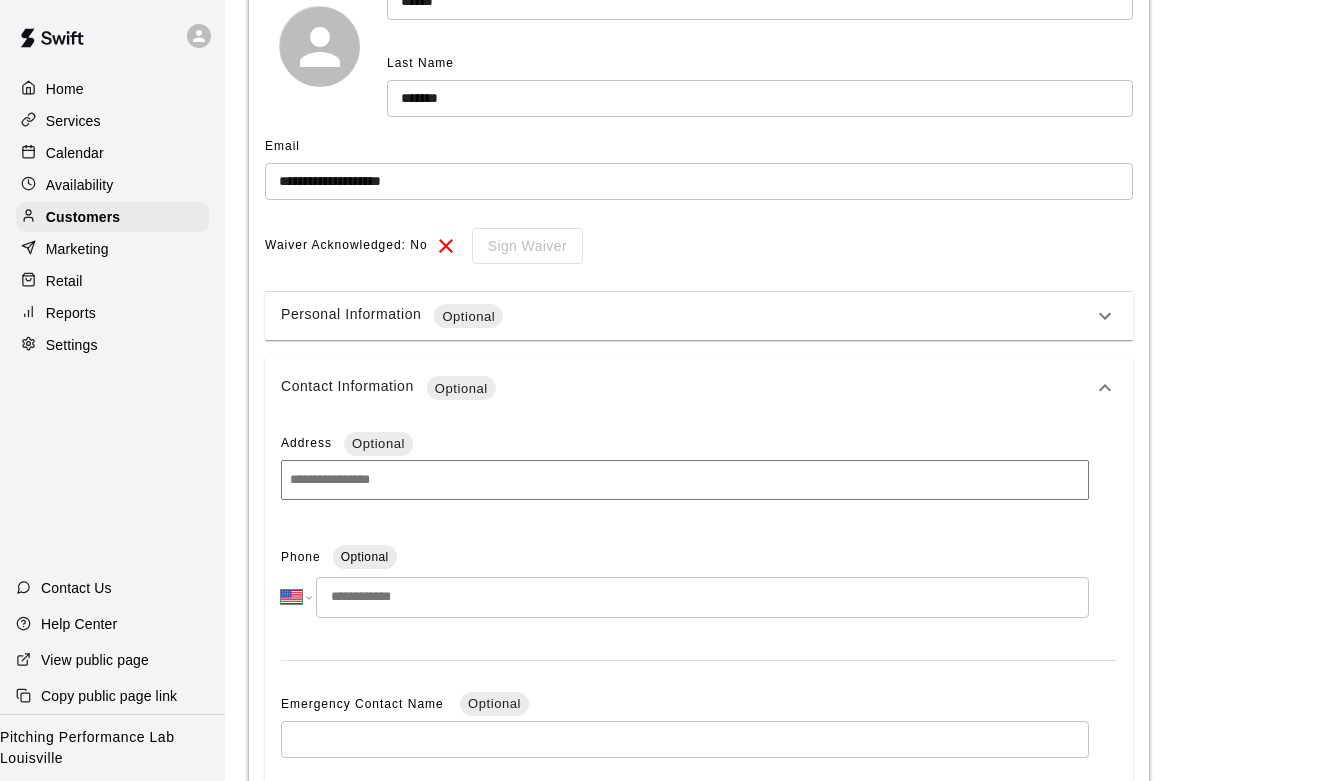 paste on "**********" 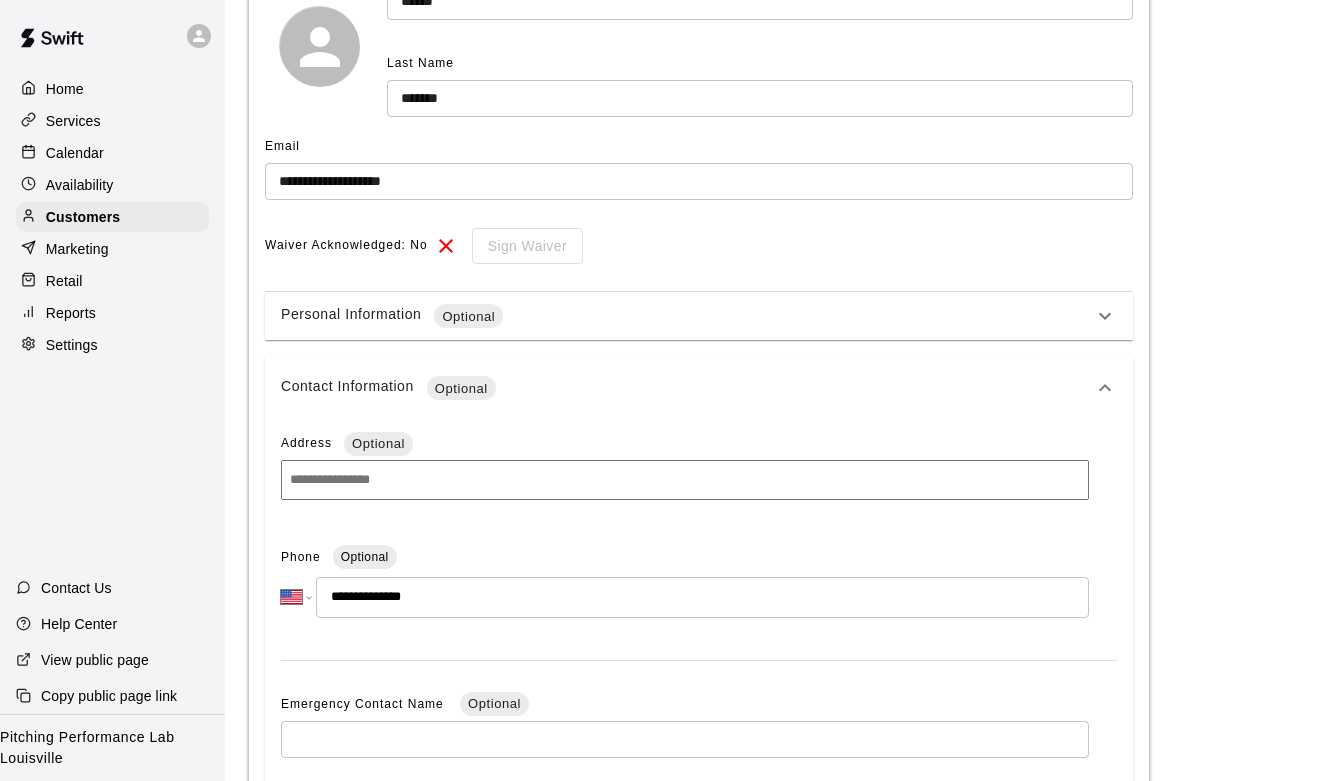 scroll, scrollTop: 630, scrollLeft: 0, axis: vertical 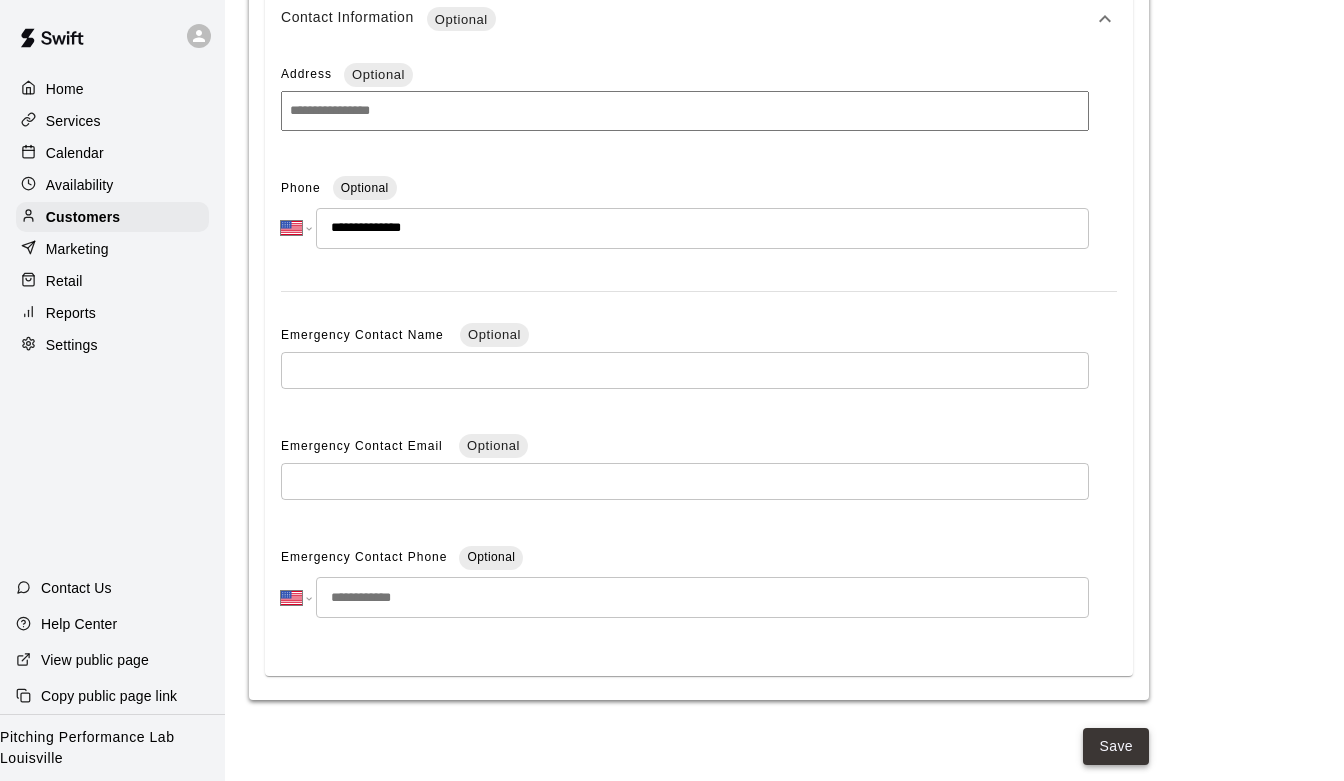 type on "**********" 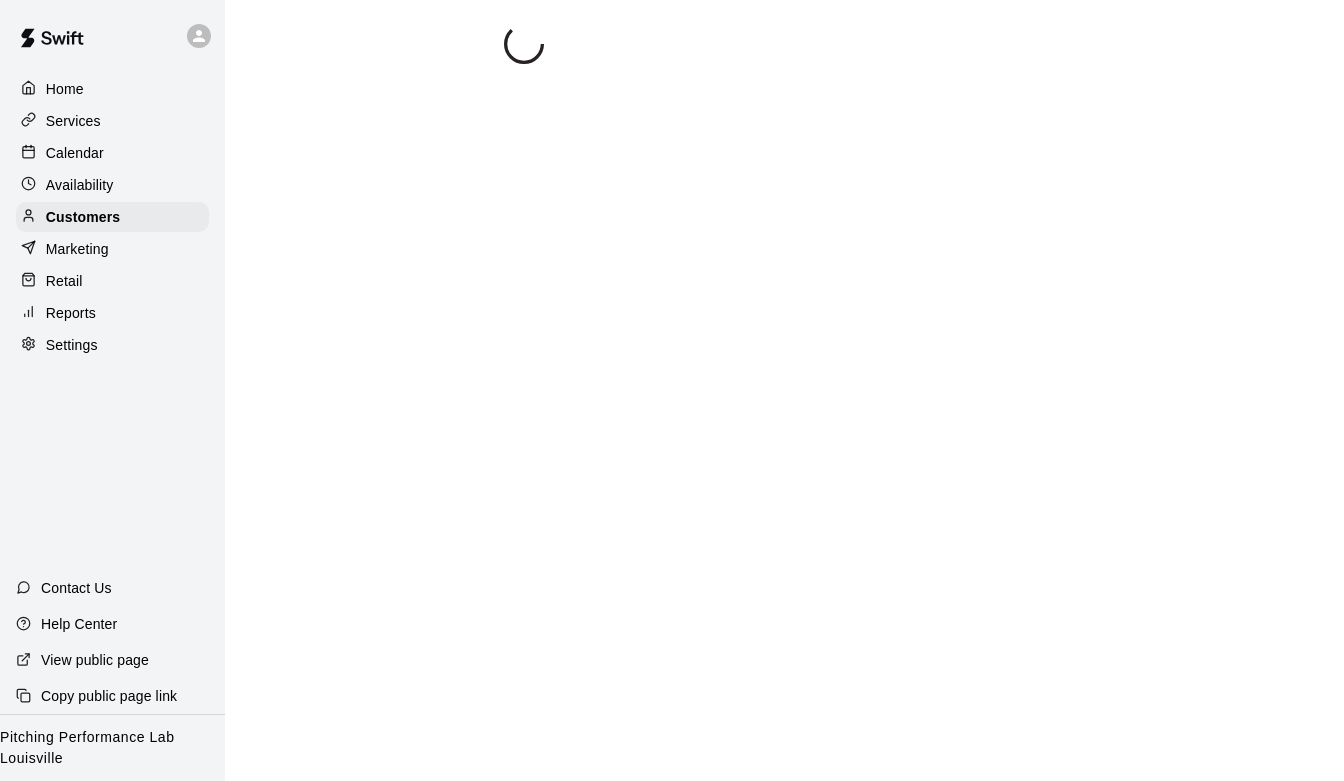 scroll, scrollTop: 0, scrollLeft: 0, axis: both 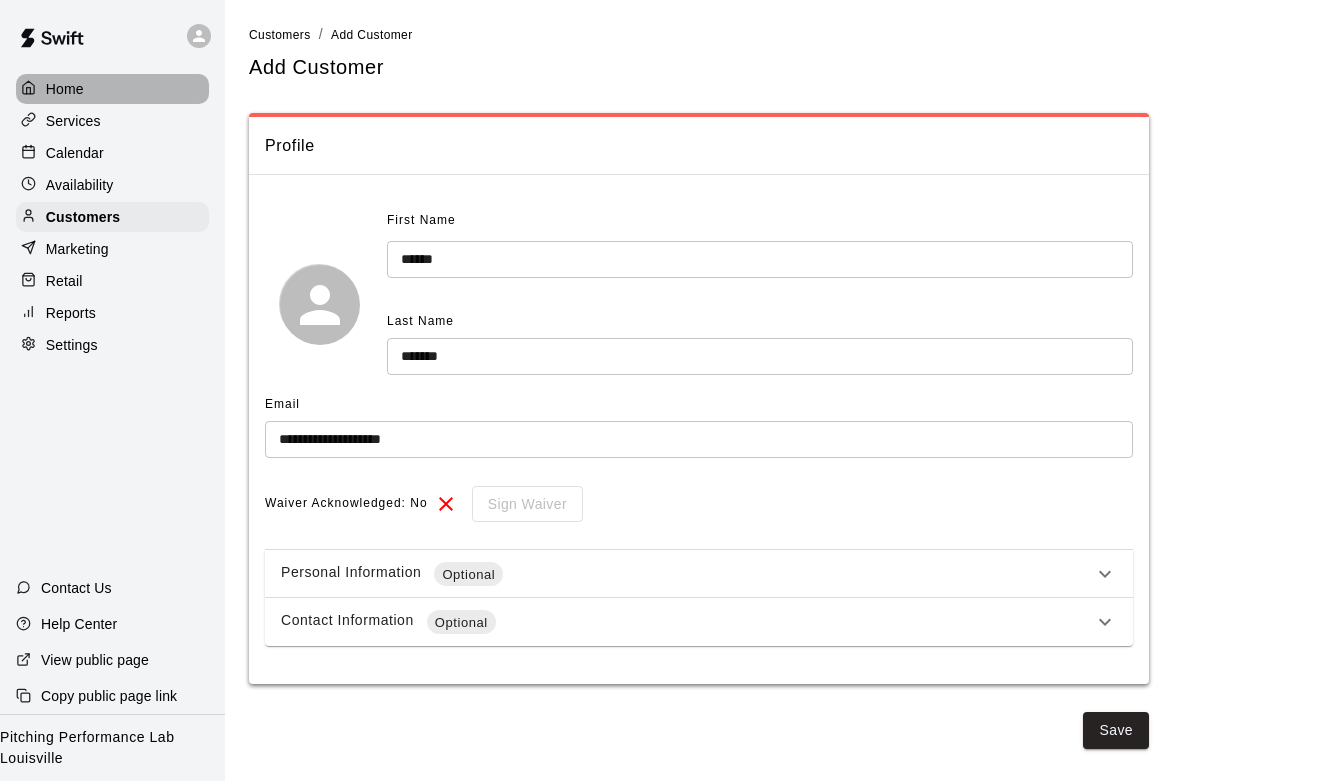 click on "Home" at bounding box center (65, 89) 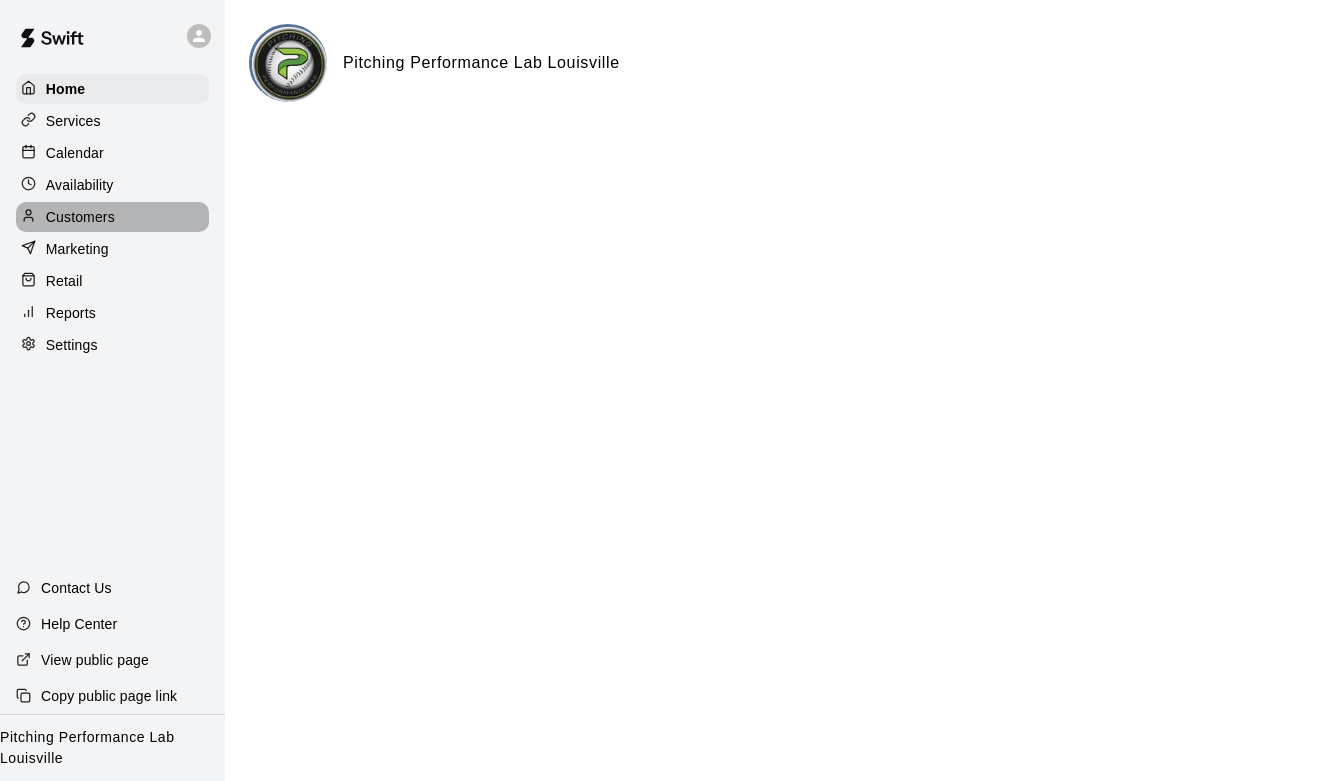 click on "Customers" at bounding box center (80, 217) 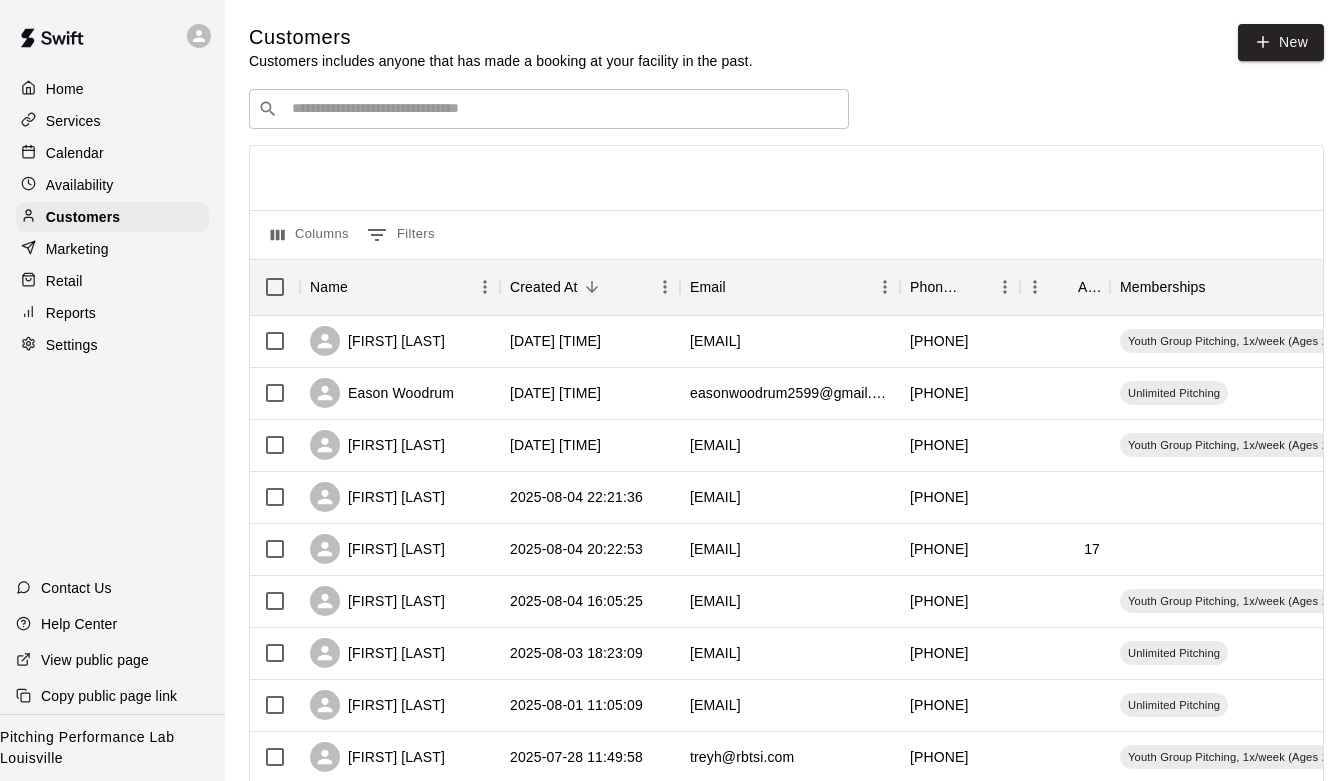 click on "​ ​" at bounding box center (549, 109) 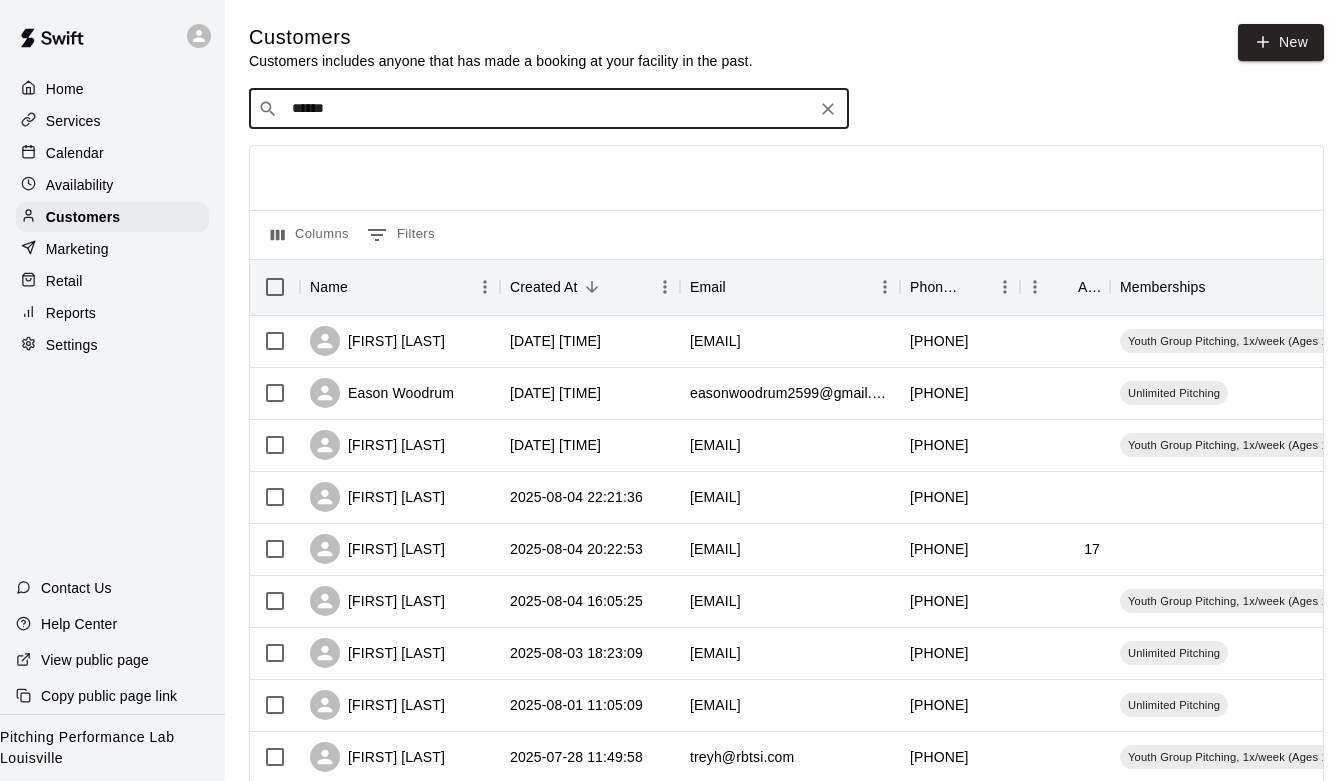 type on "*******" 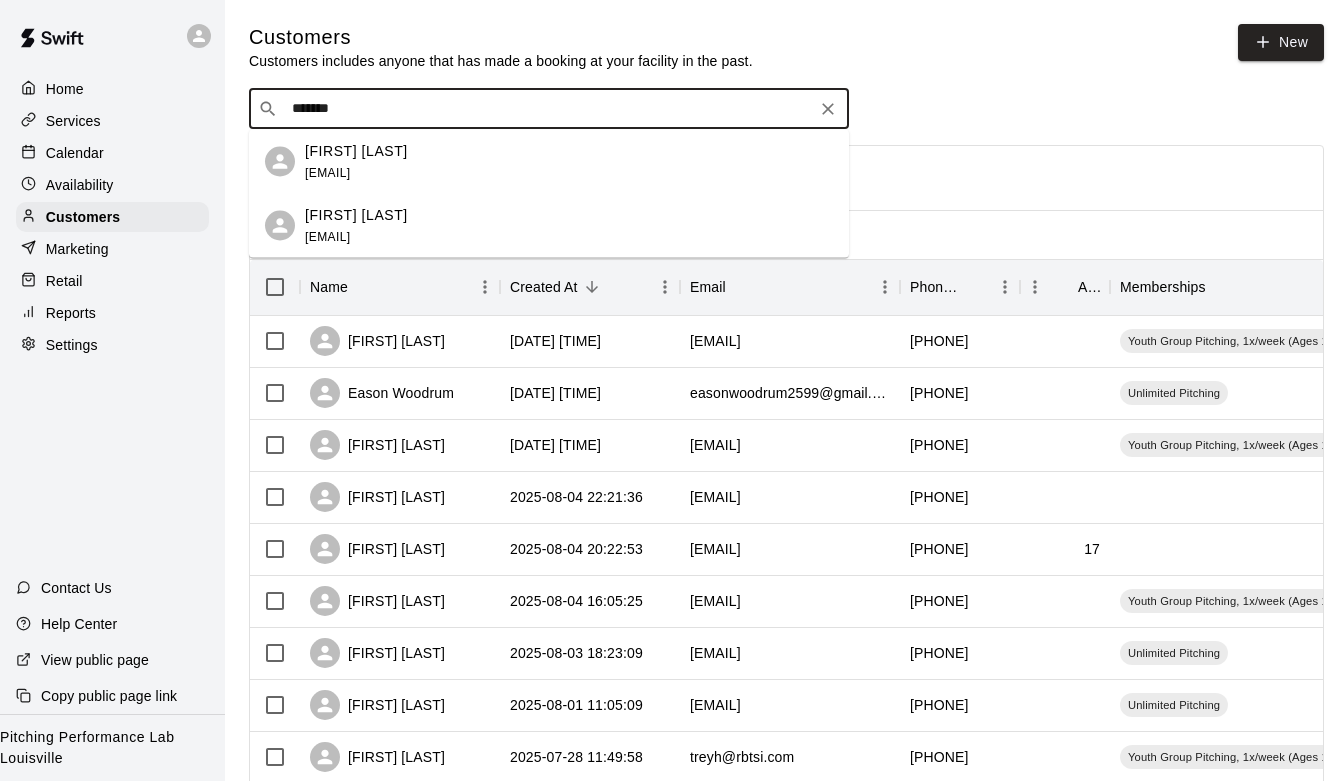 click on "[FIRST] [LAST]" at bounding box center [356, 150] 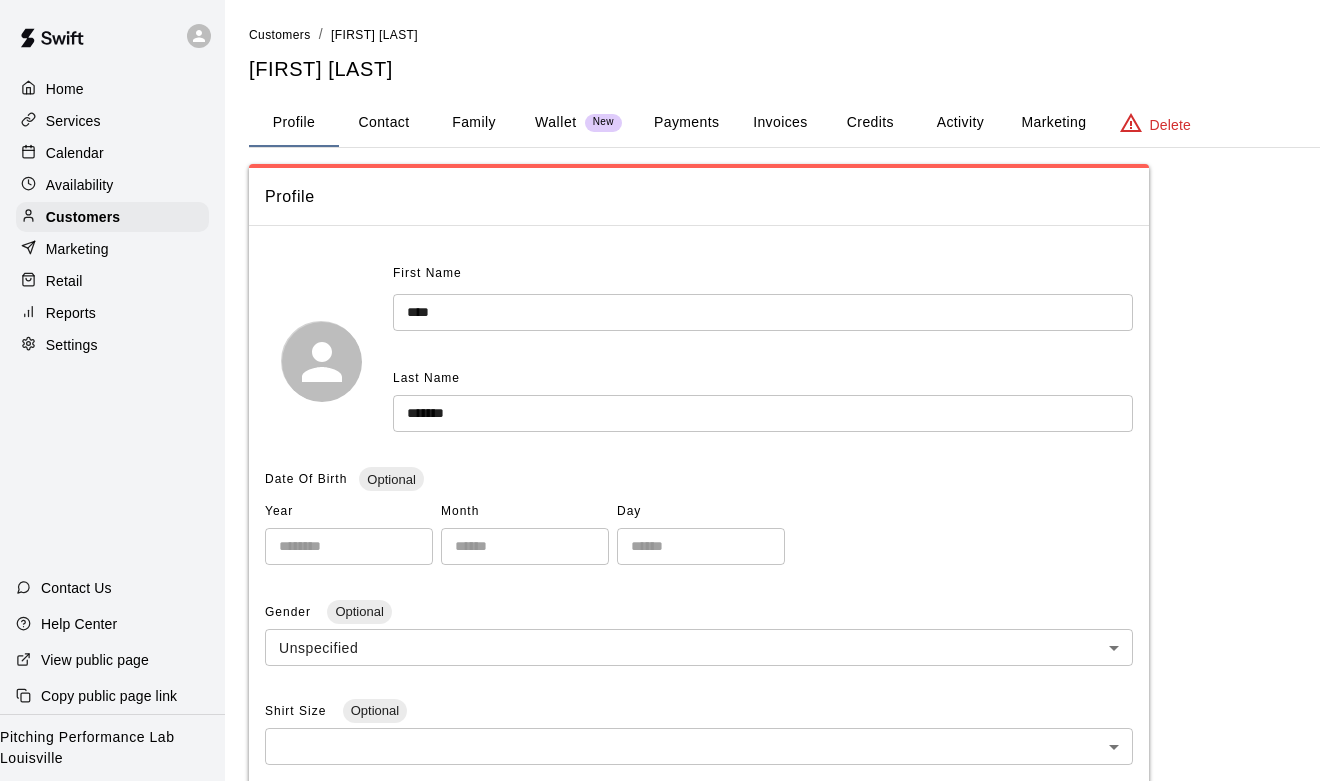 click on "**********" at bounding box center (784, 660) 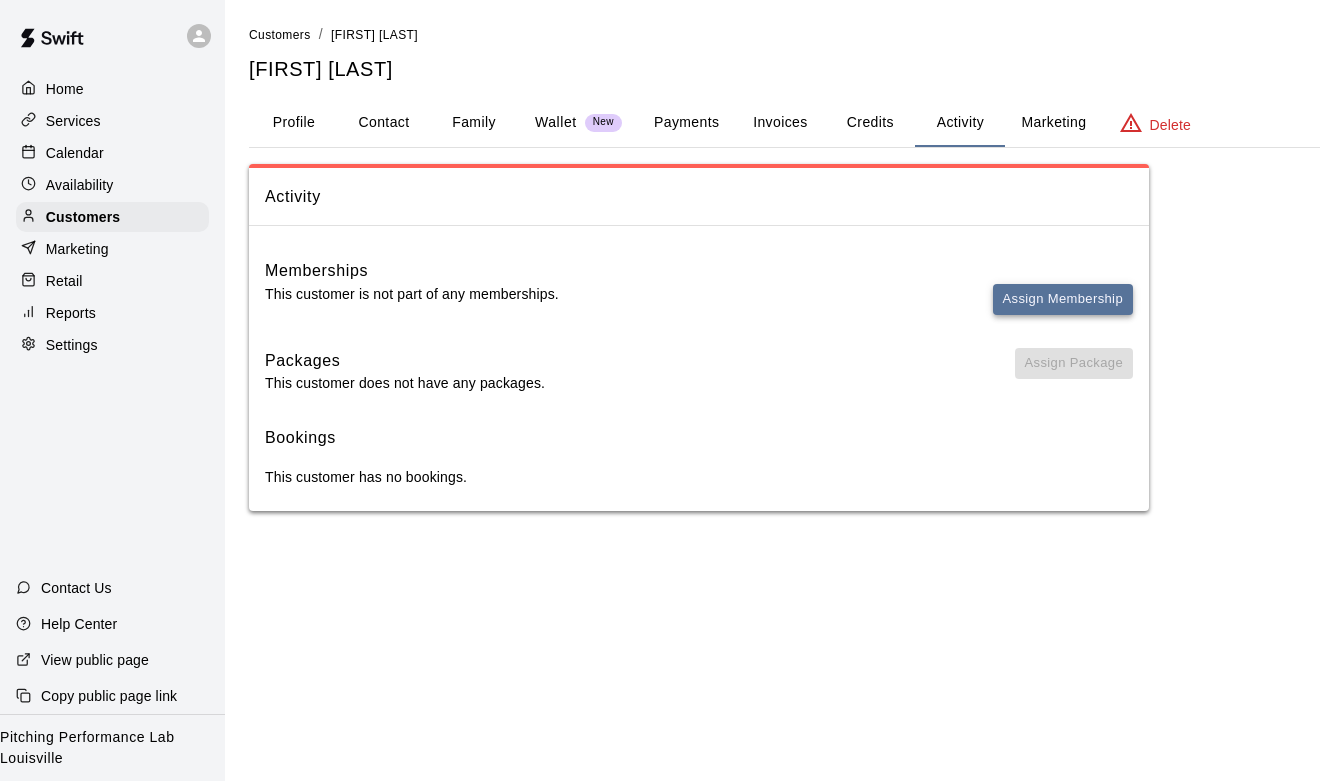 click on "Assign Membership" at bounding box center [1063, 299] 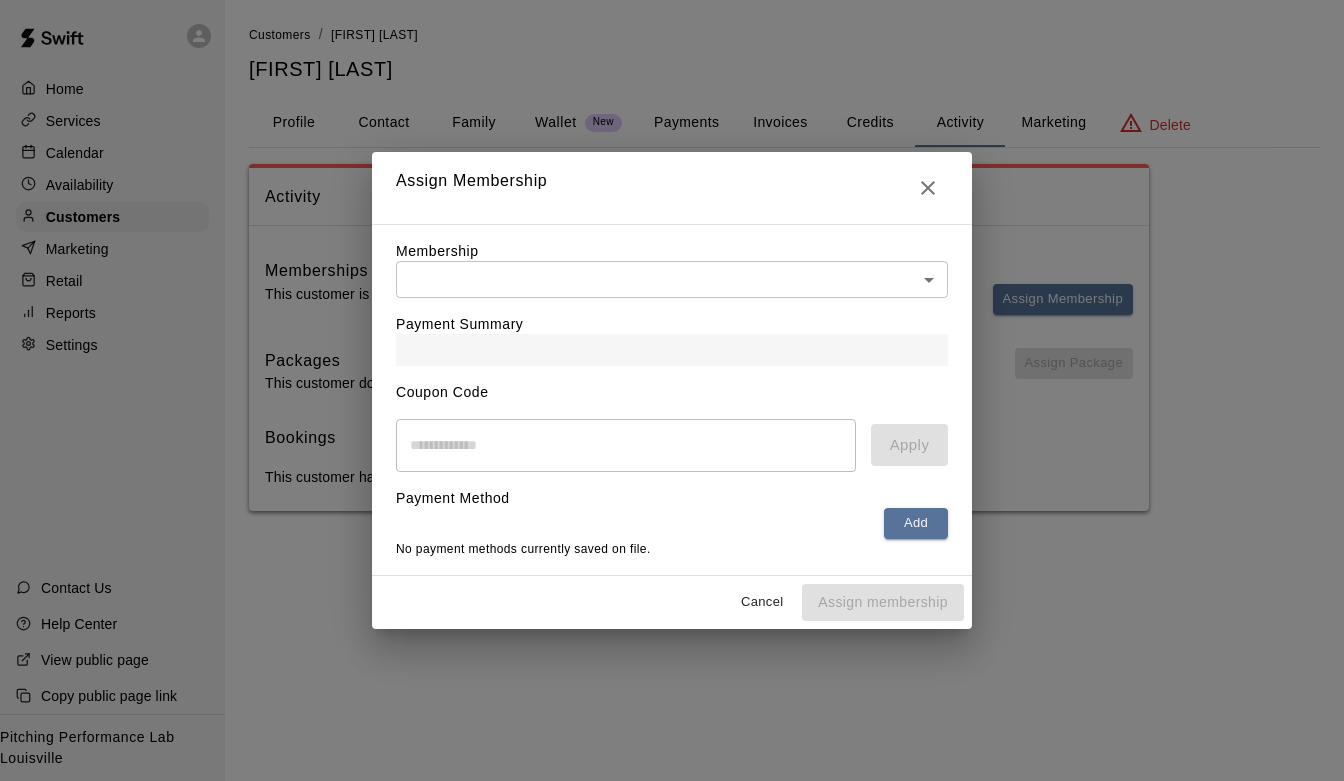 click on "Payment Summary" at bounding box center [672, 332] 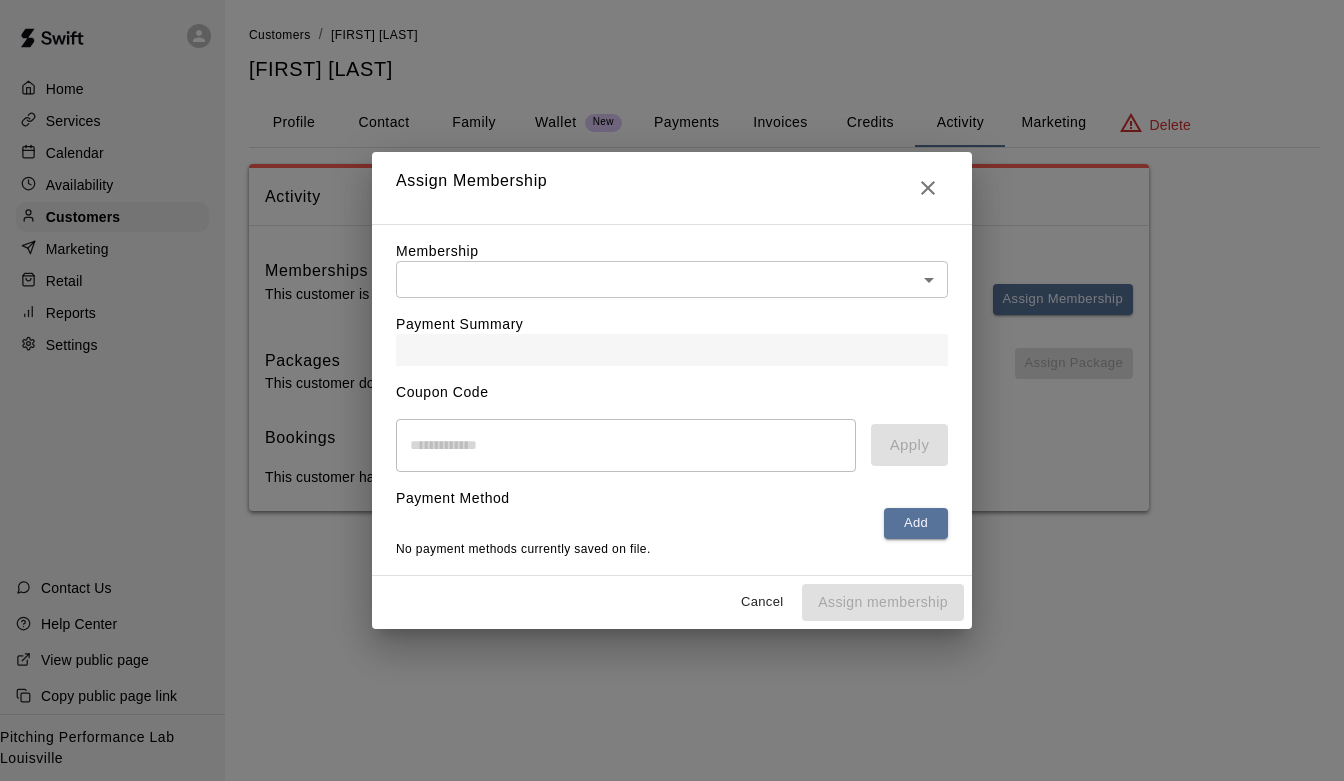 click on "Home Services Calendar Availability Customers Marketing Retail Reports Settings Contact Us Help Center View public page Copy public page link Pitching Performance Lab Louisville Customers / Chad Pfeifer Chad Pfeifer Profile Contact Family Wallet New Payments Invoices Credits Activity Marketing Delete Activity Memberships This customer is not part of any memberships. Assign Membership Packages This customer does not have any packages. Assign Package Bookings This customer has no bookings. Swift - Edit Customer Close cross-small Assign Membership Membership ​ ​ Payment Summary Coupon Code ​ Apply Payment Method   Add No payment methods currently saved on file. Cancel Assign membership" at bounding box center (672, 275) 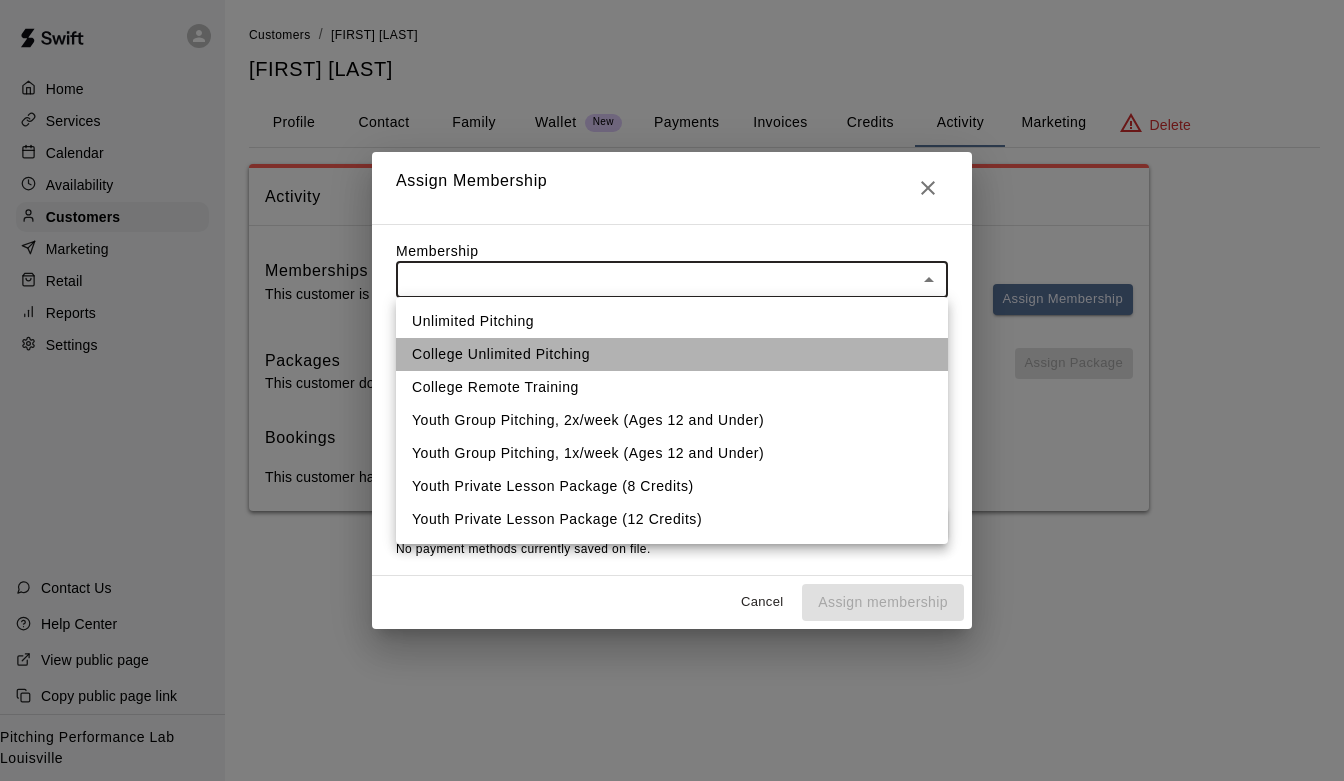 click on "College Unlimited Pitching" at bounding box center [672, 354] 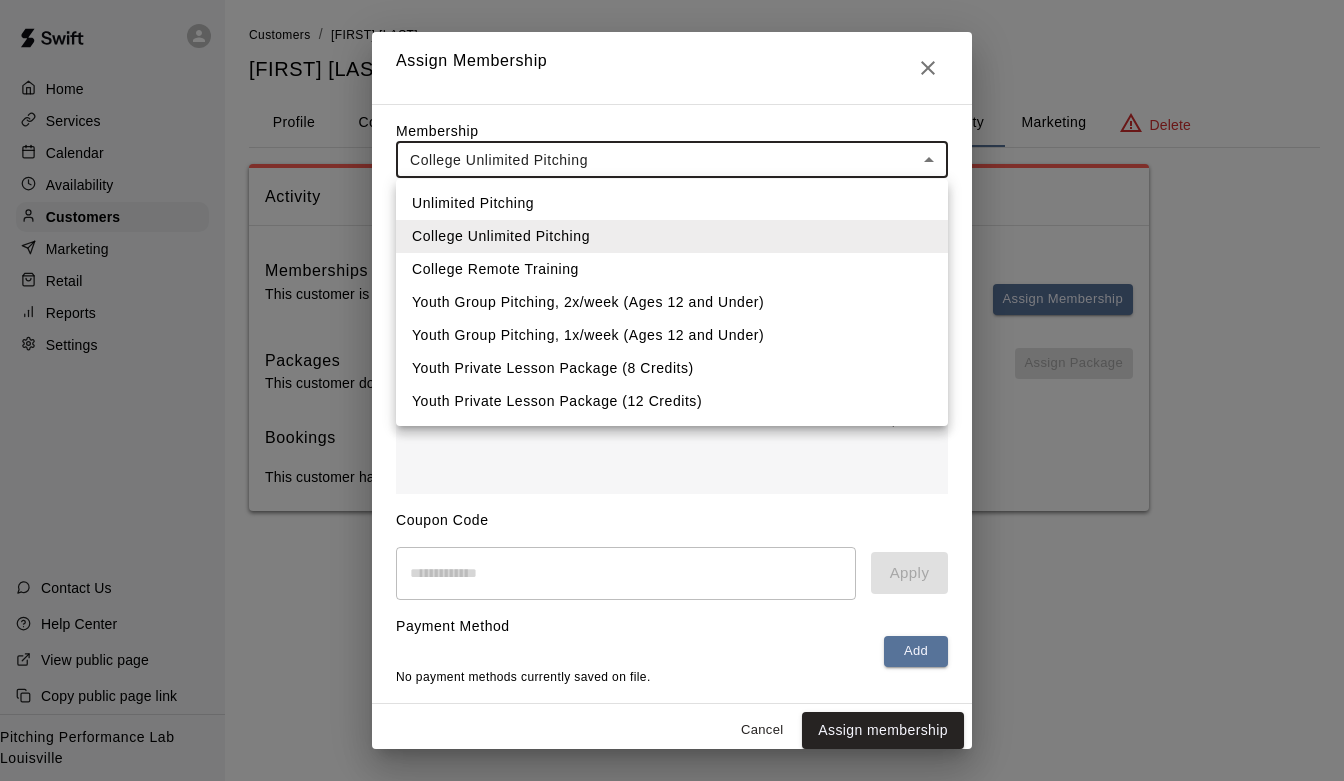 click on "**********" at bounding box center [672, 275] 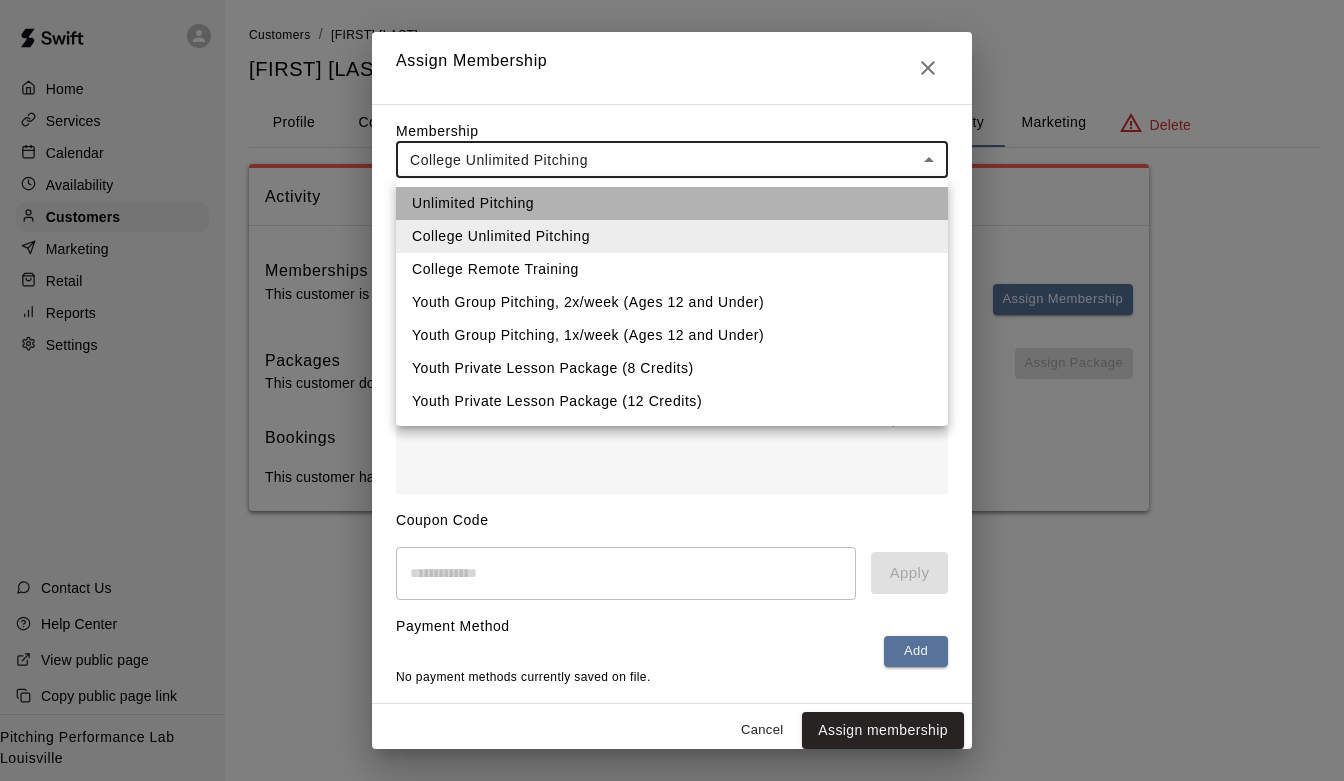 click on "Unlimited Pitching" at bounding box center [672, 203] 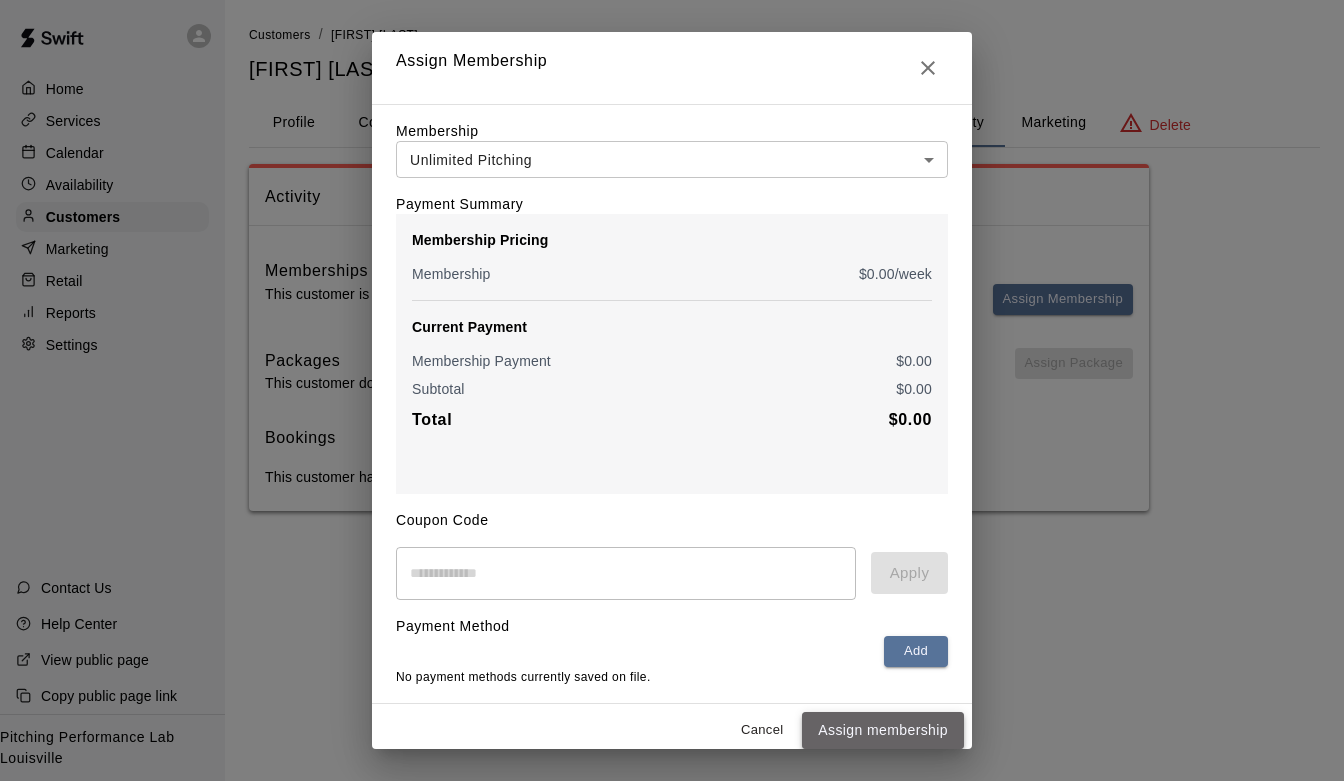click on "Assign membership" at bounding box center (883, 730) 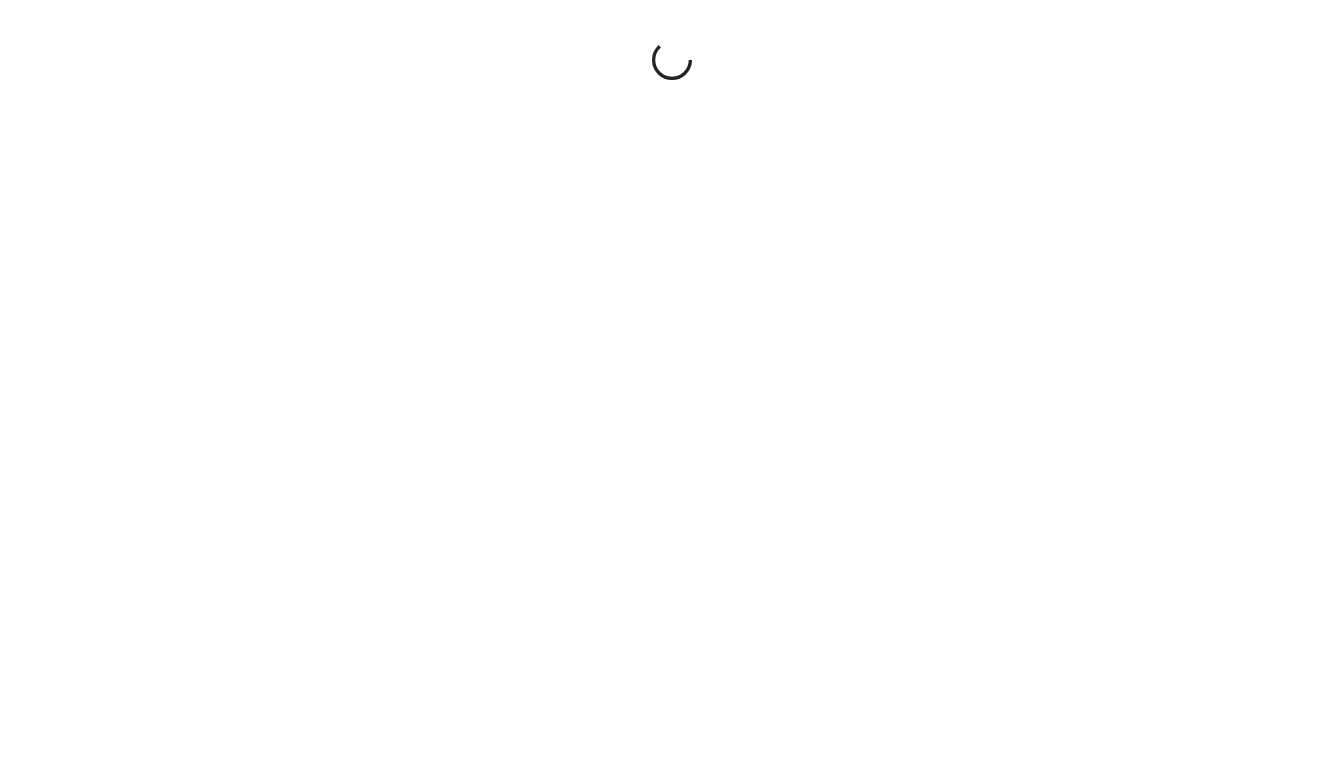 scroll, scrollTop: 0, scrollLeft: 0, axis: both 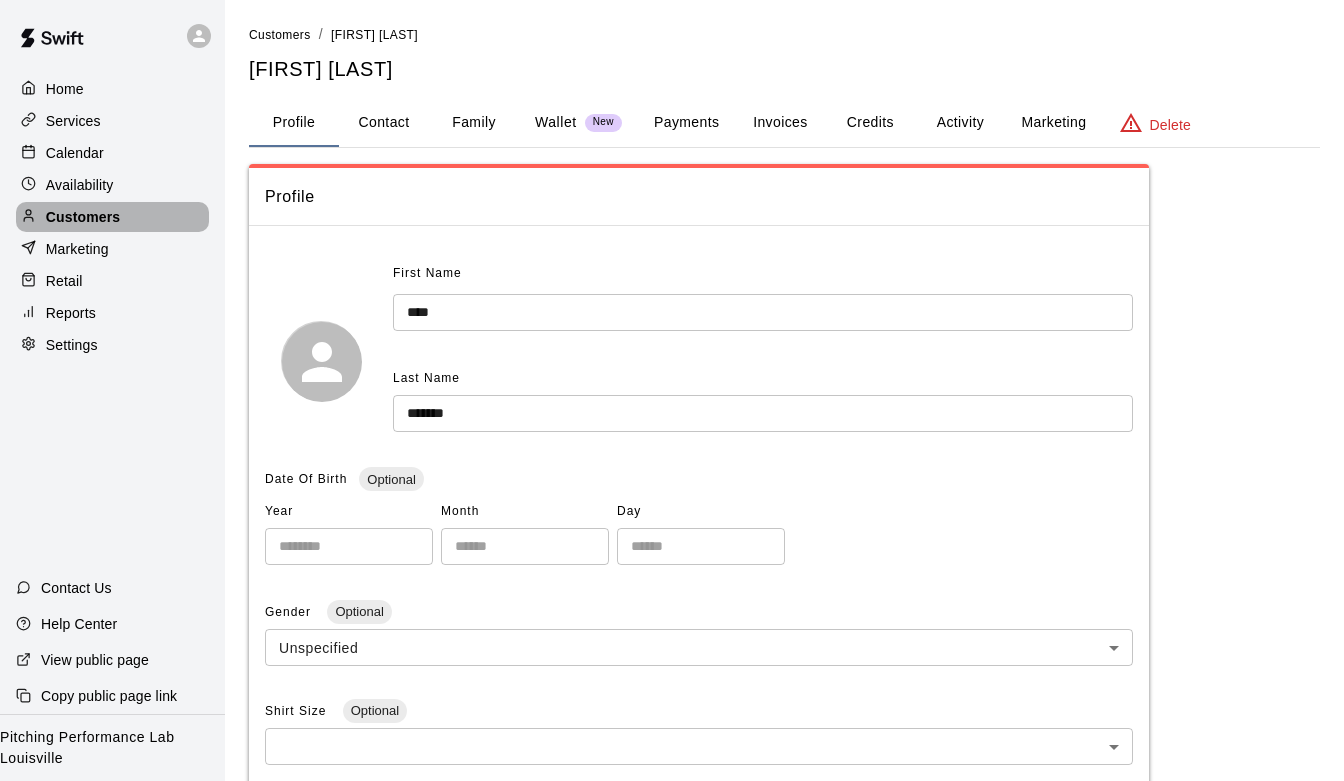 click on "Customers" at bounding box center [83, 217] 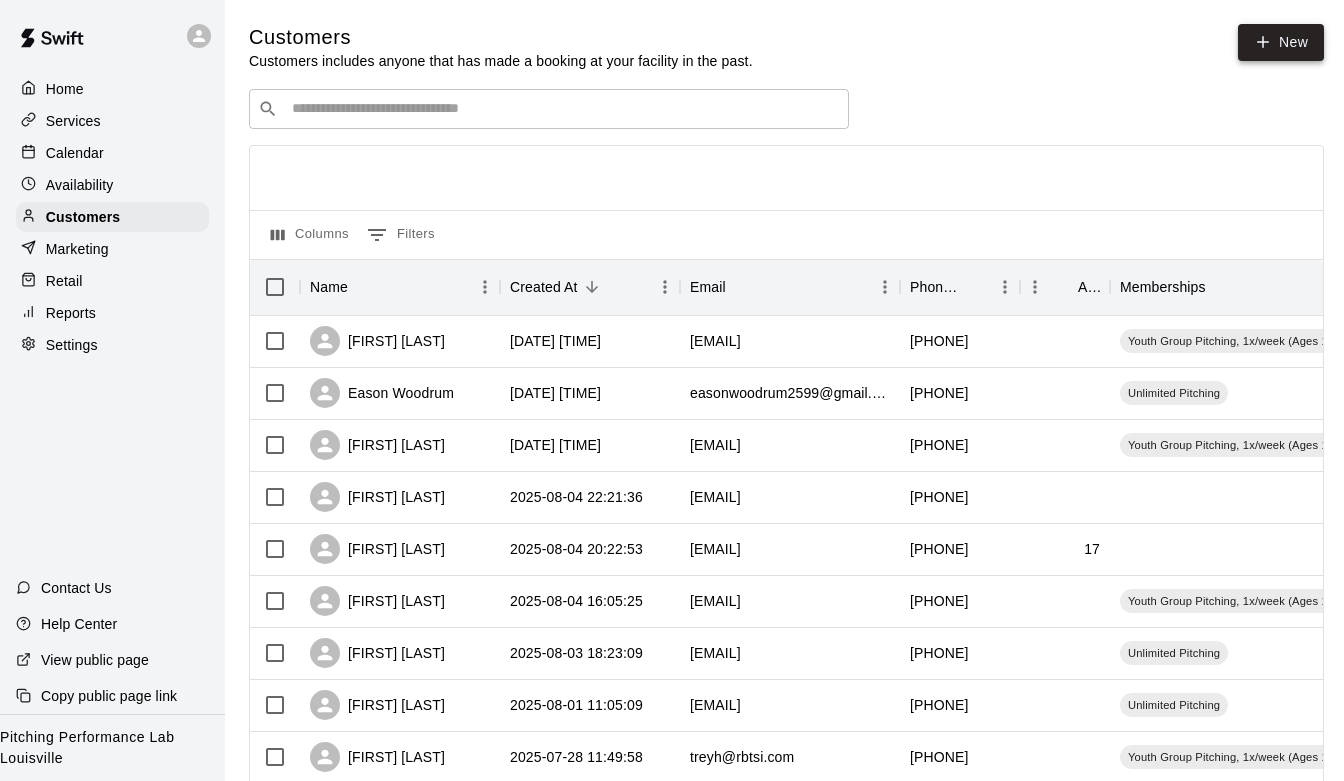 click on "New" at bounding box center [1281, 42] 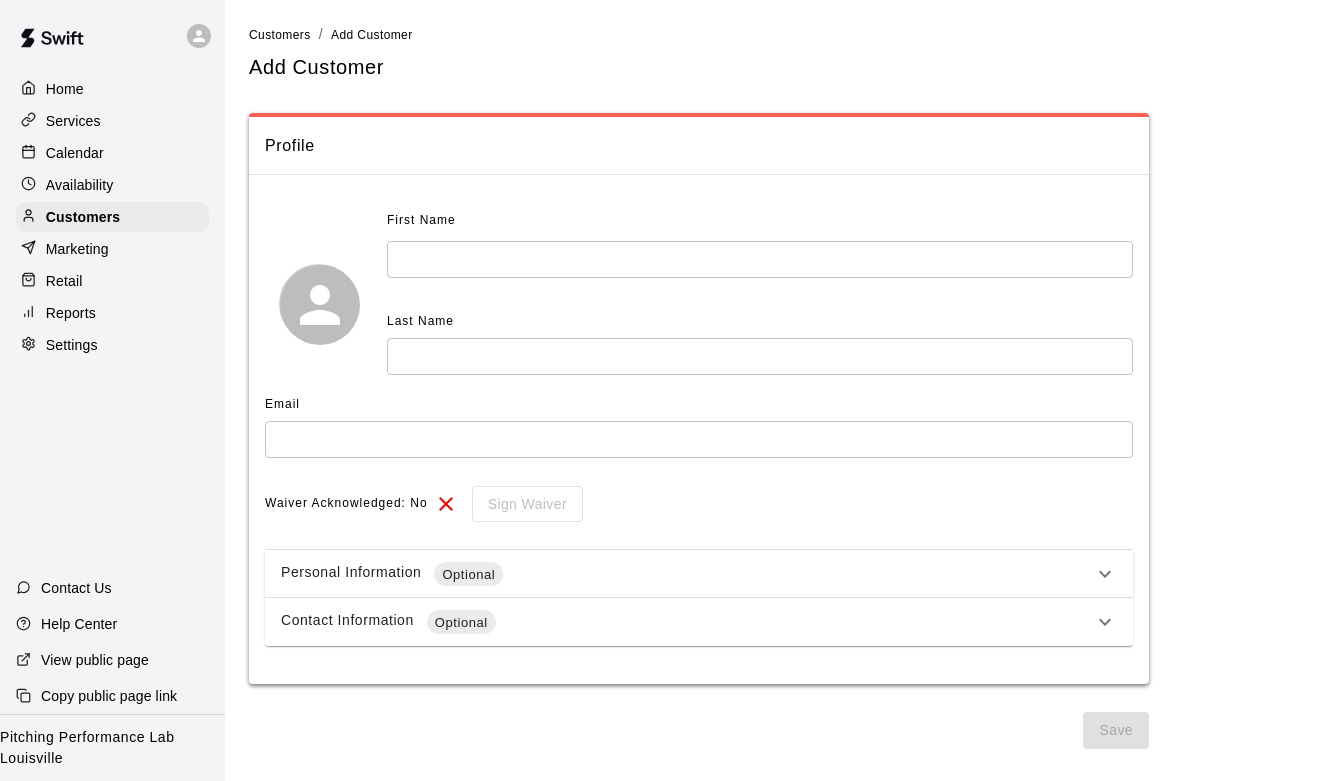 click at bounding box center (760, 259) 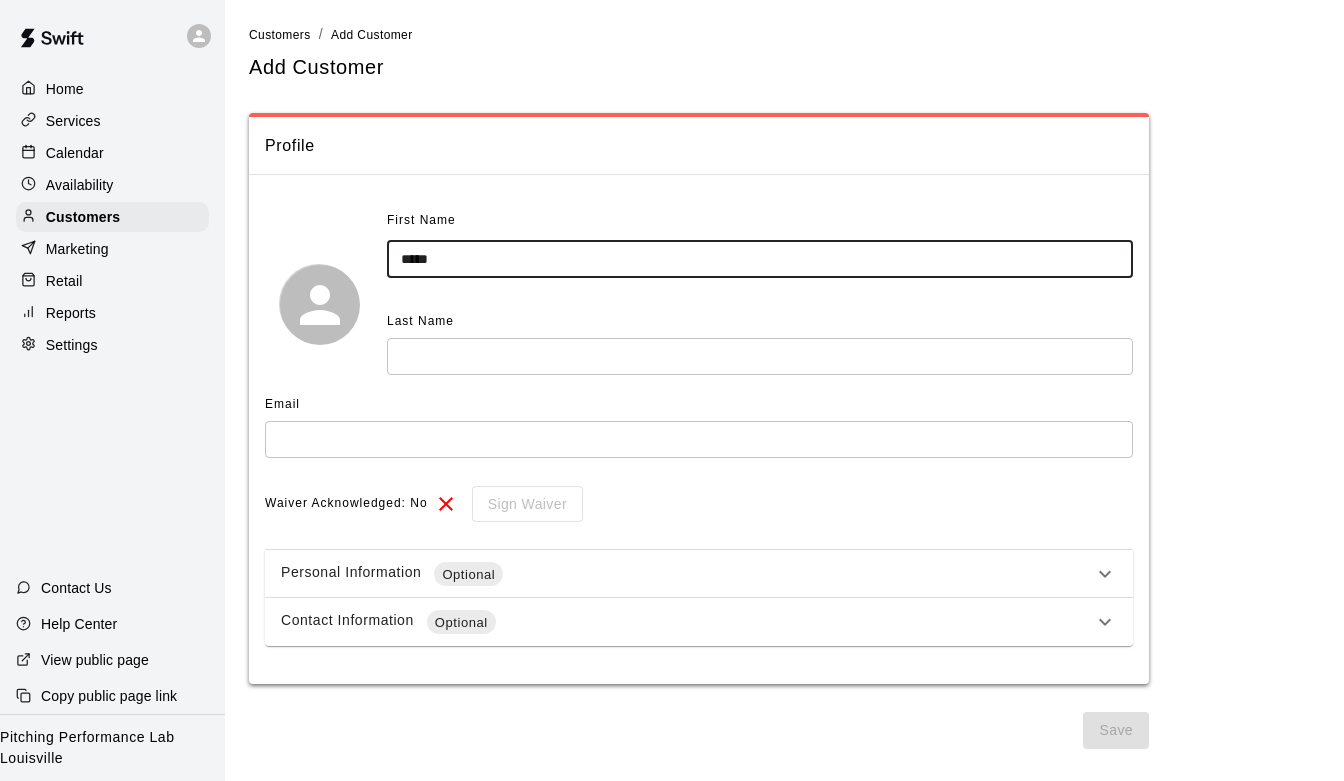 type on "*****" 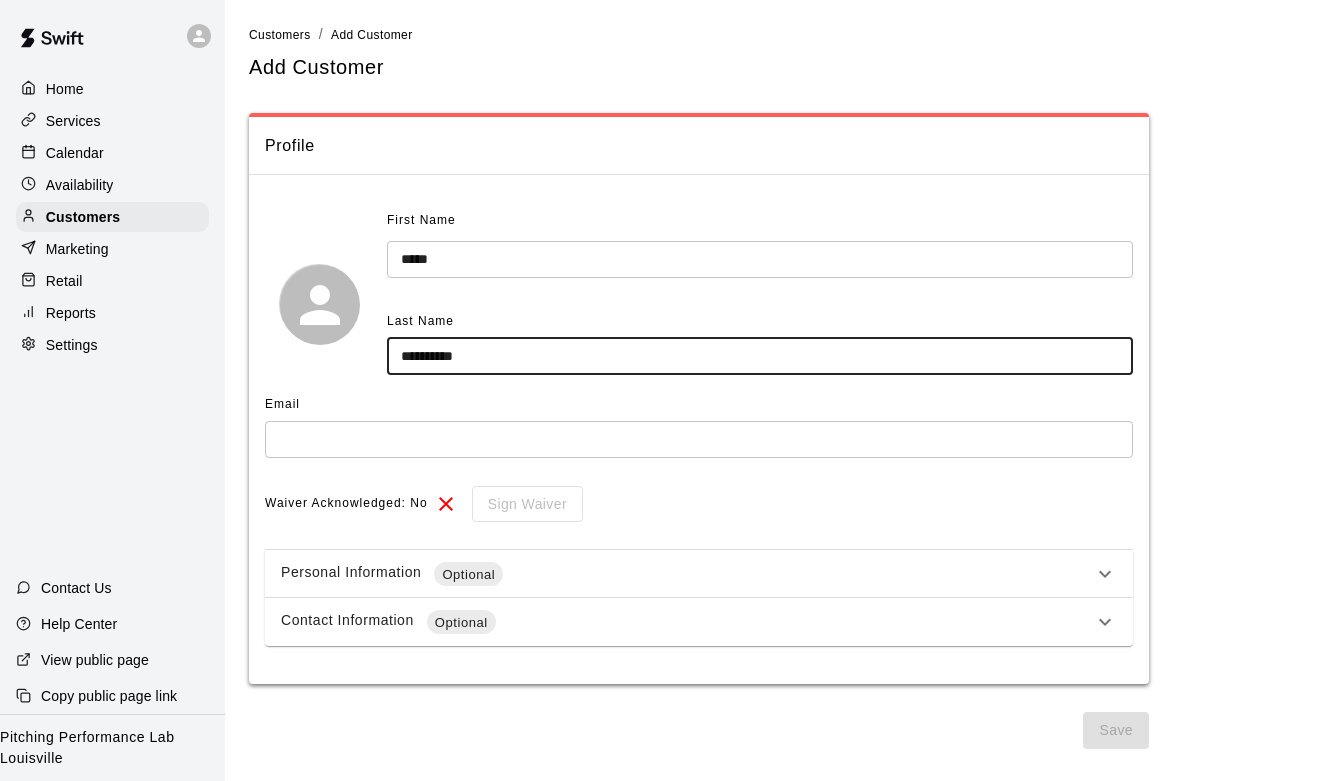 type on "**********" 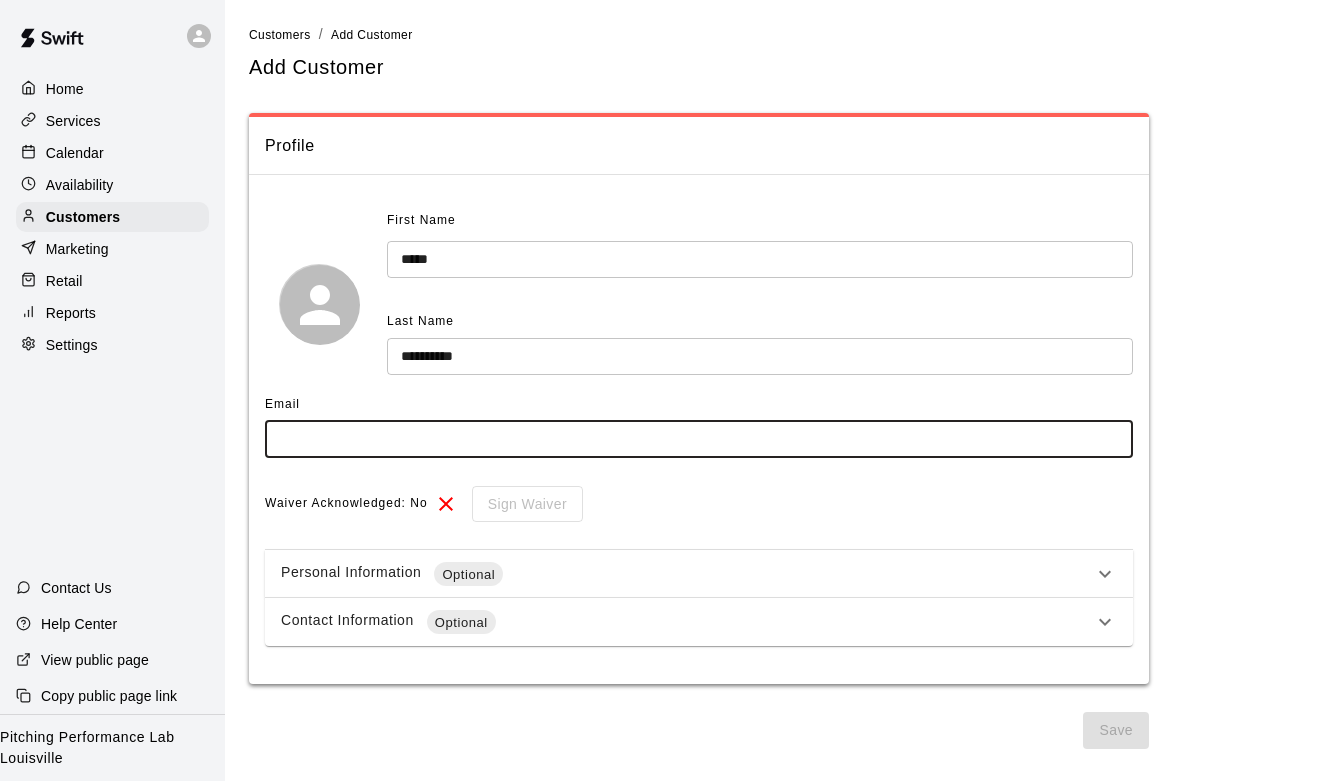 paste on "**********" 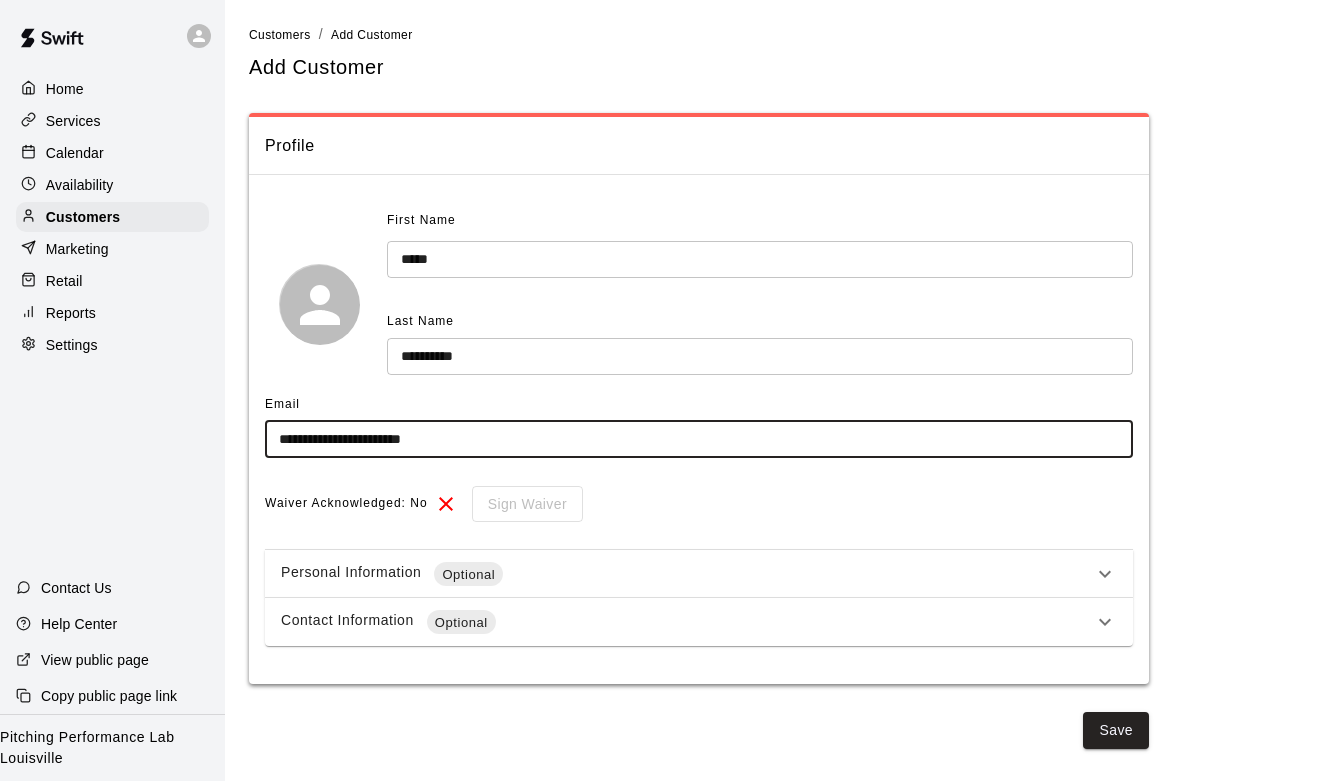 type on "**********" 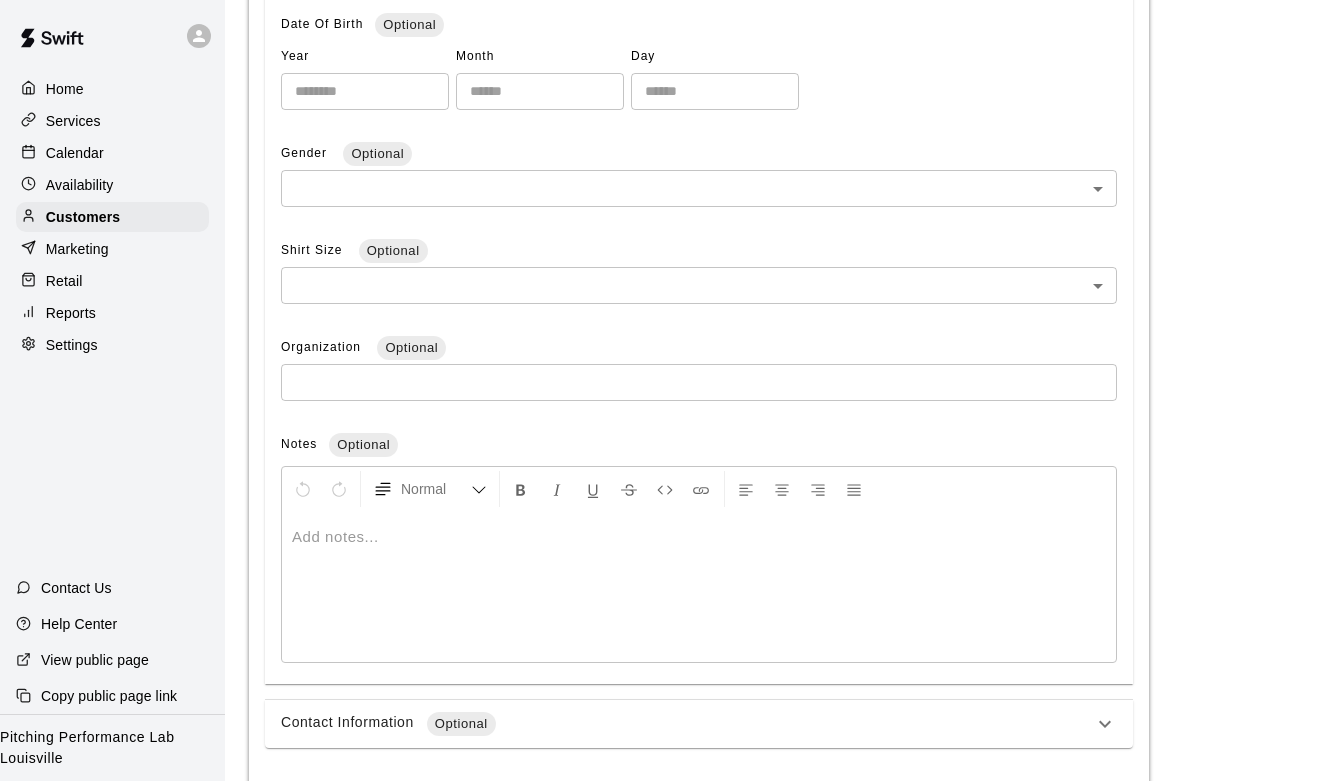 scroll, scrollTop: 699, scrollLeft: 0, axis: vertical 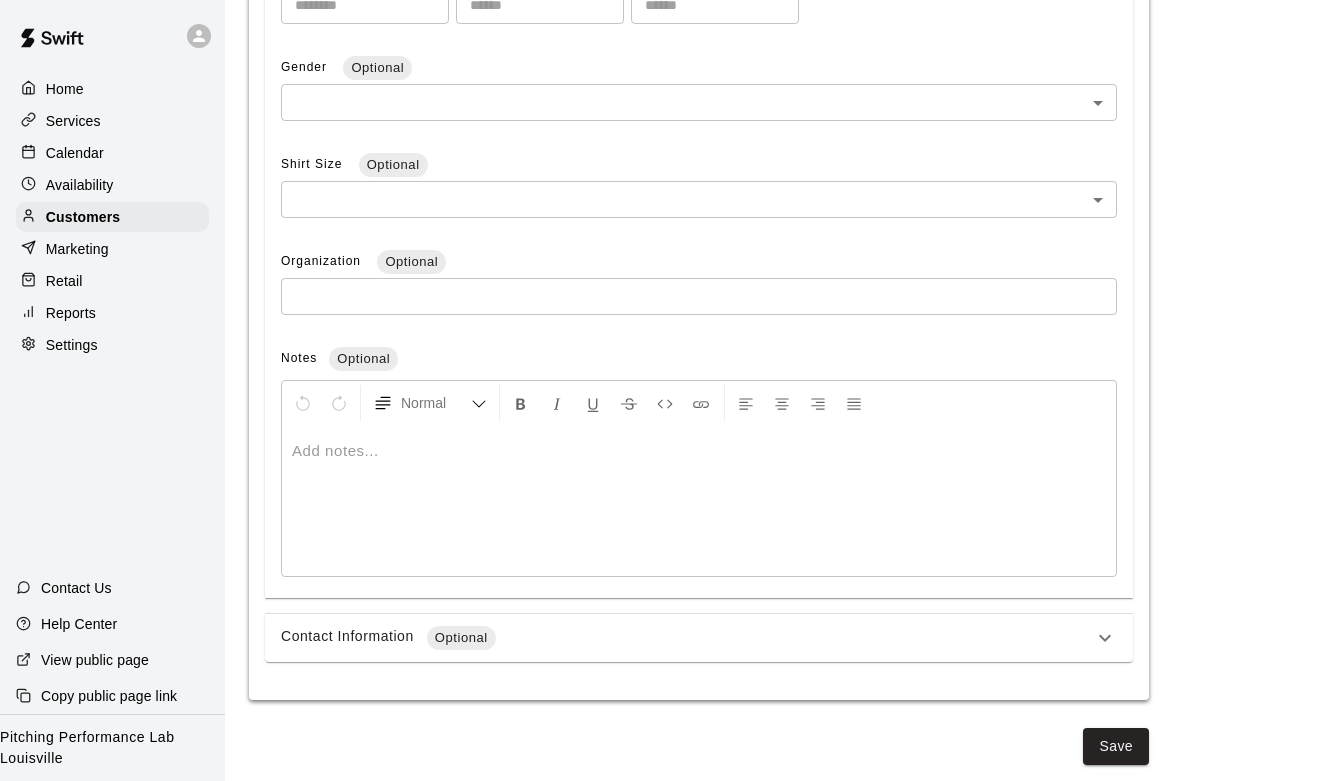 click on "Contact Information Optional" at bounding box center [699, 638] 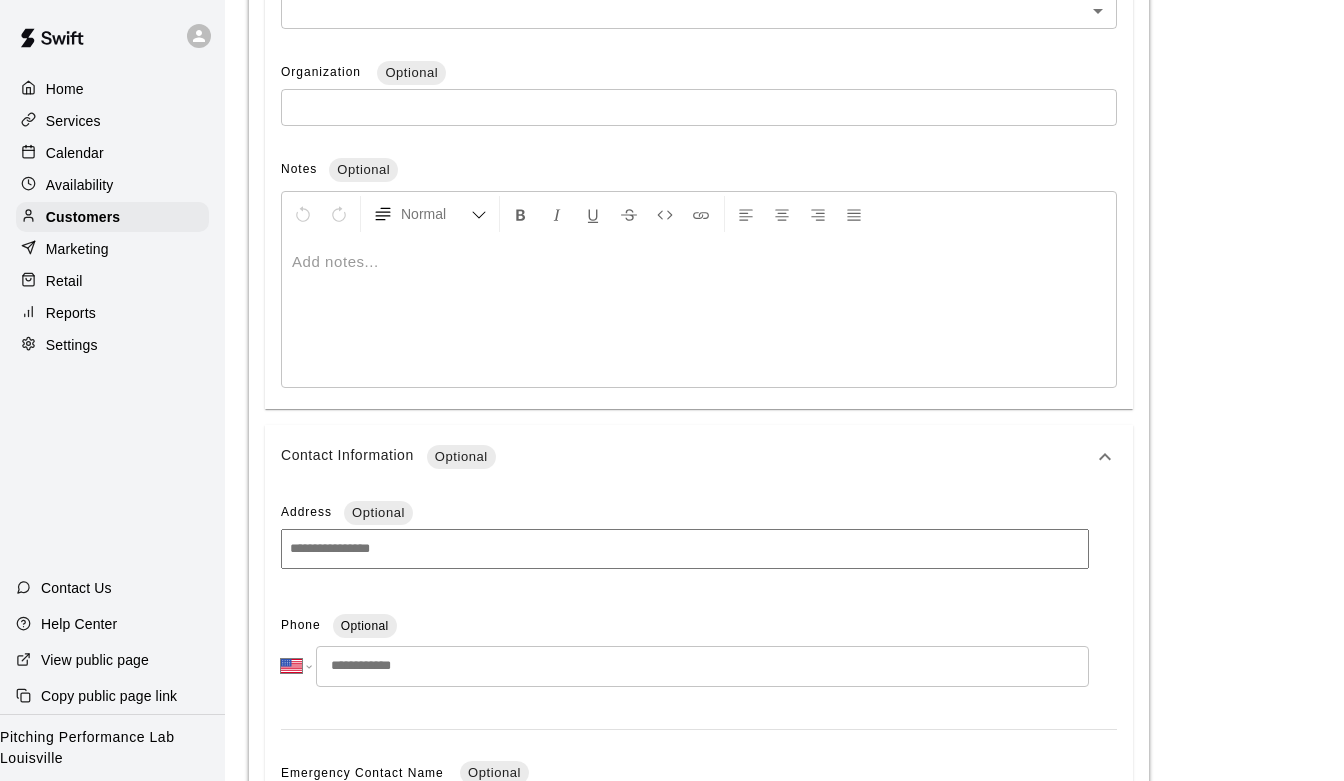 scroll, scrollTop: 941, scrollLeft: 0, axis: vertical 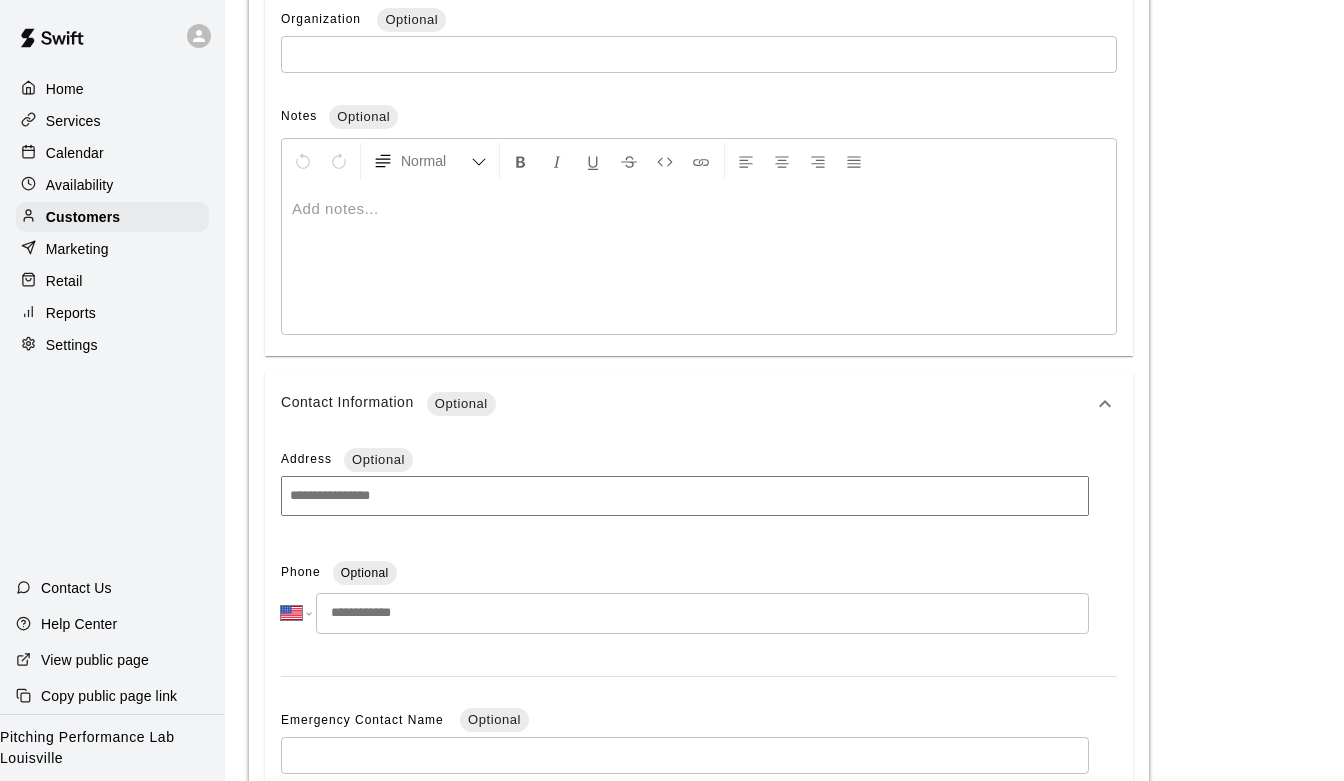 click at bounding box center (702, 613) 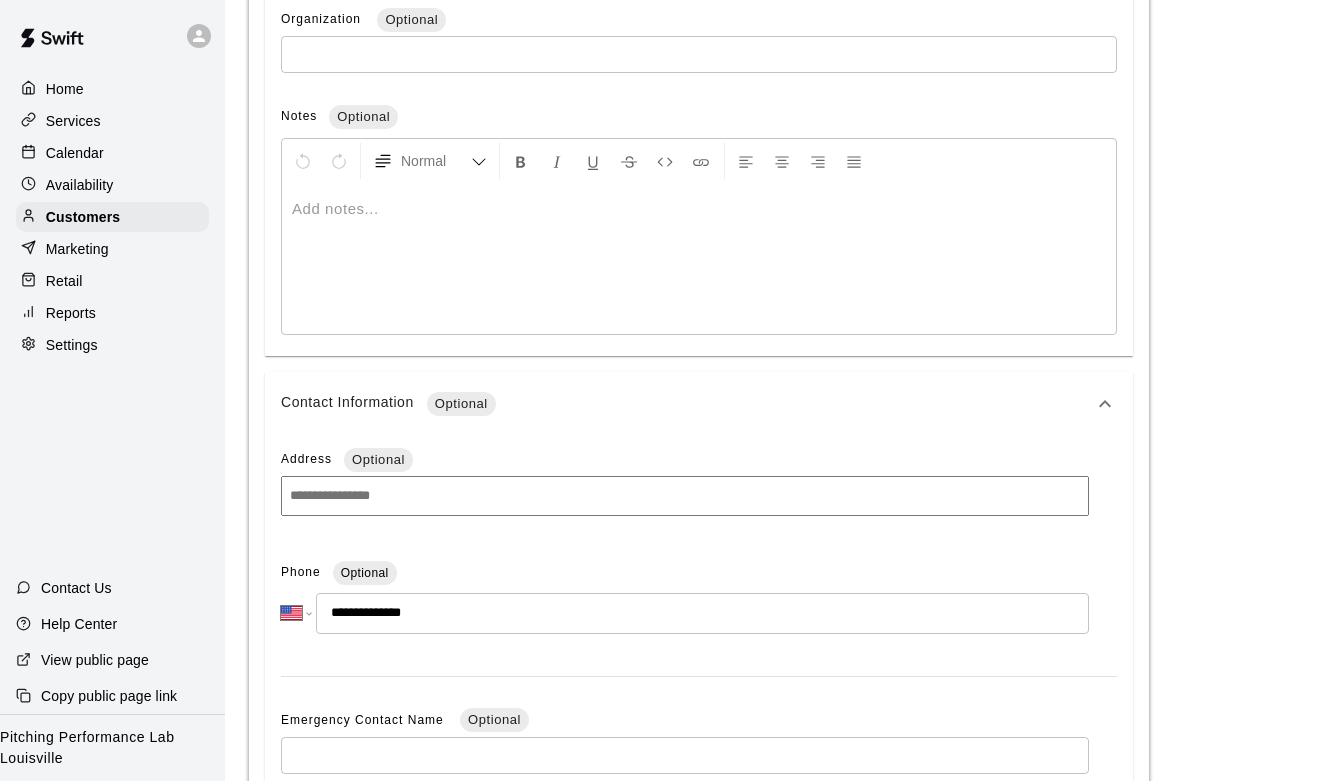scroll, scrollTop: 1329, scrollLeft: 0, axis: vertical 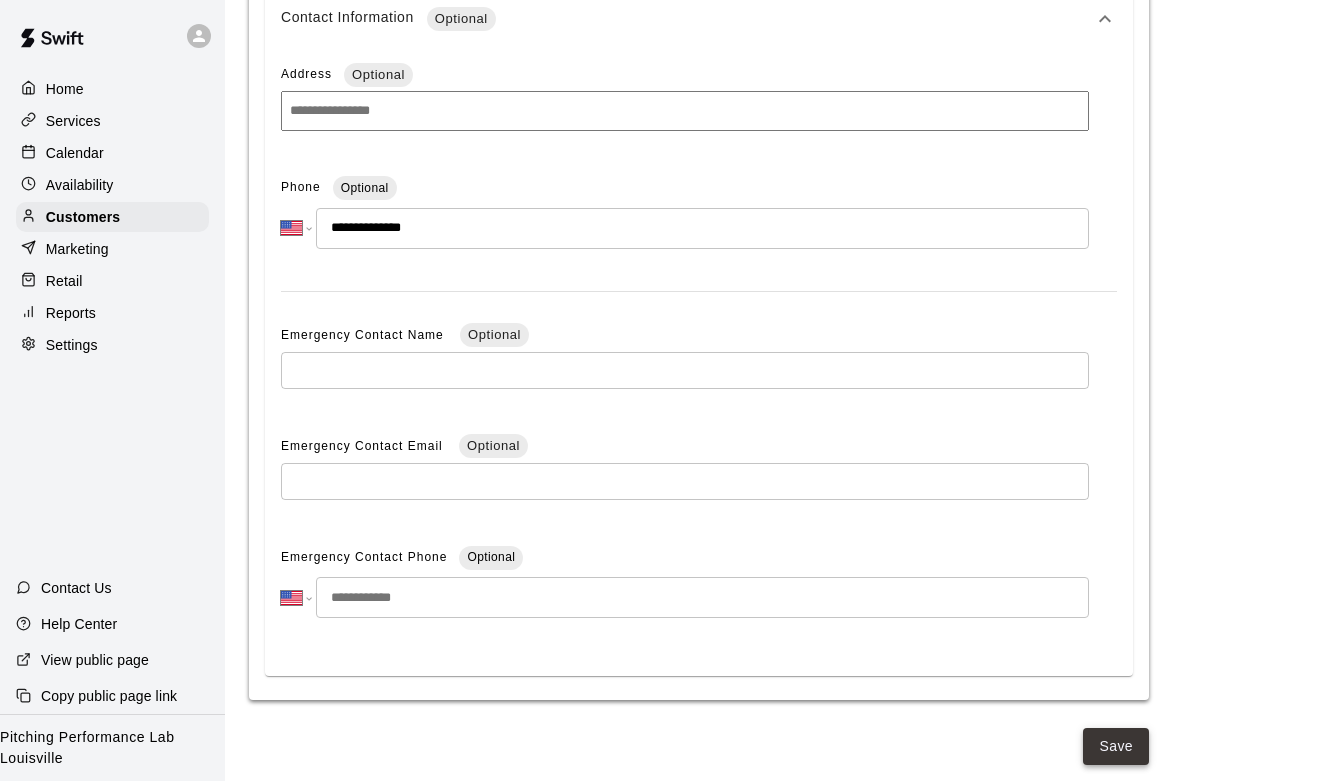 type on "**********" 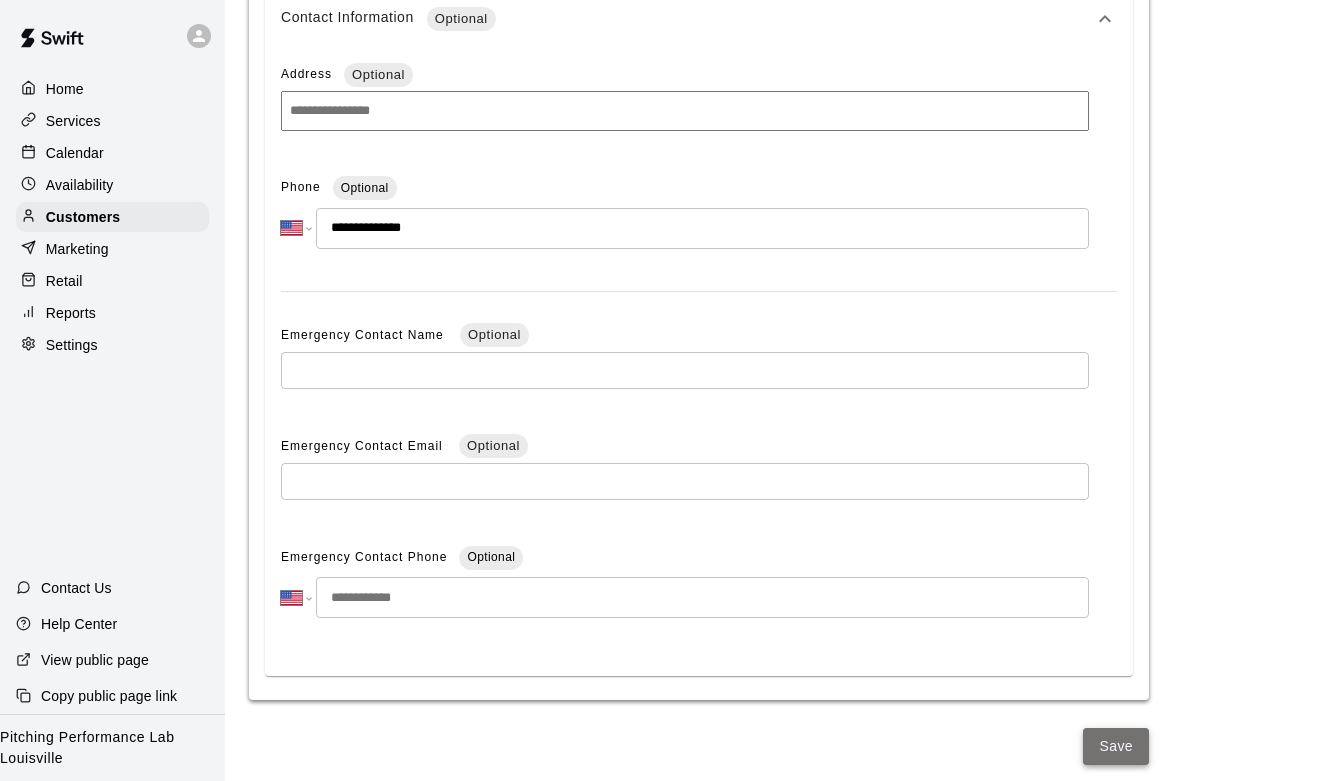 click on "Save" at bounding box center (1116, 746) 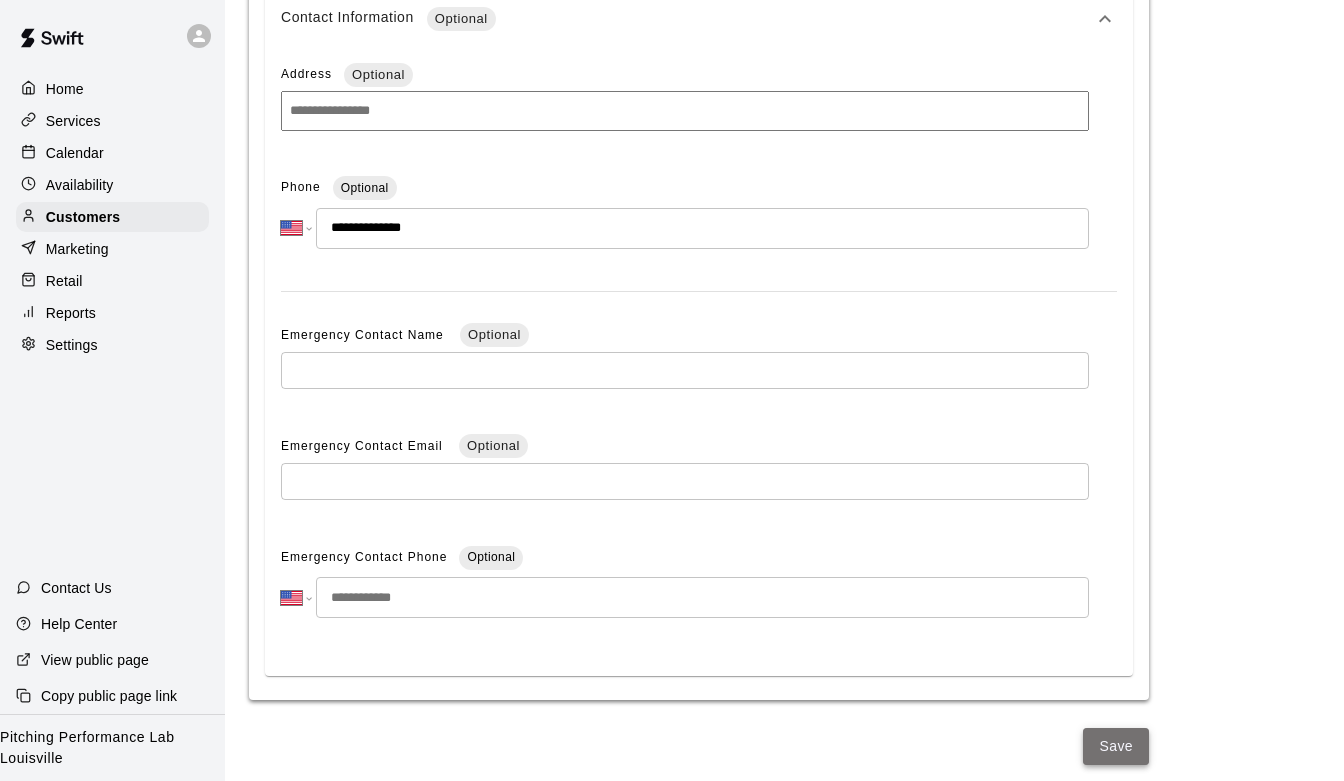 scroll, scrollTop: 0, scrollLeft: 0, axis: both 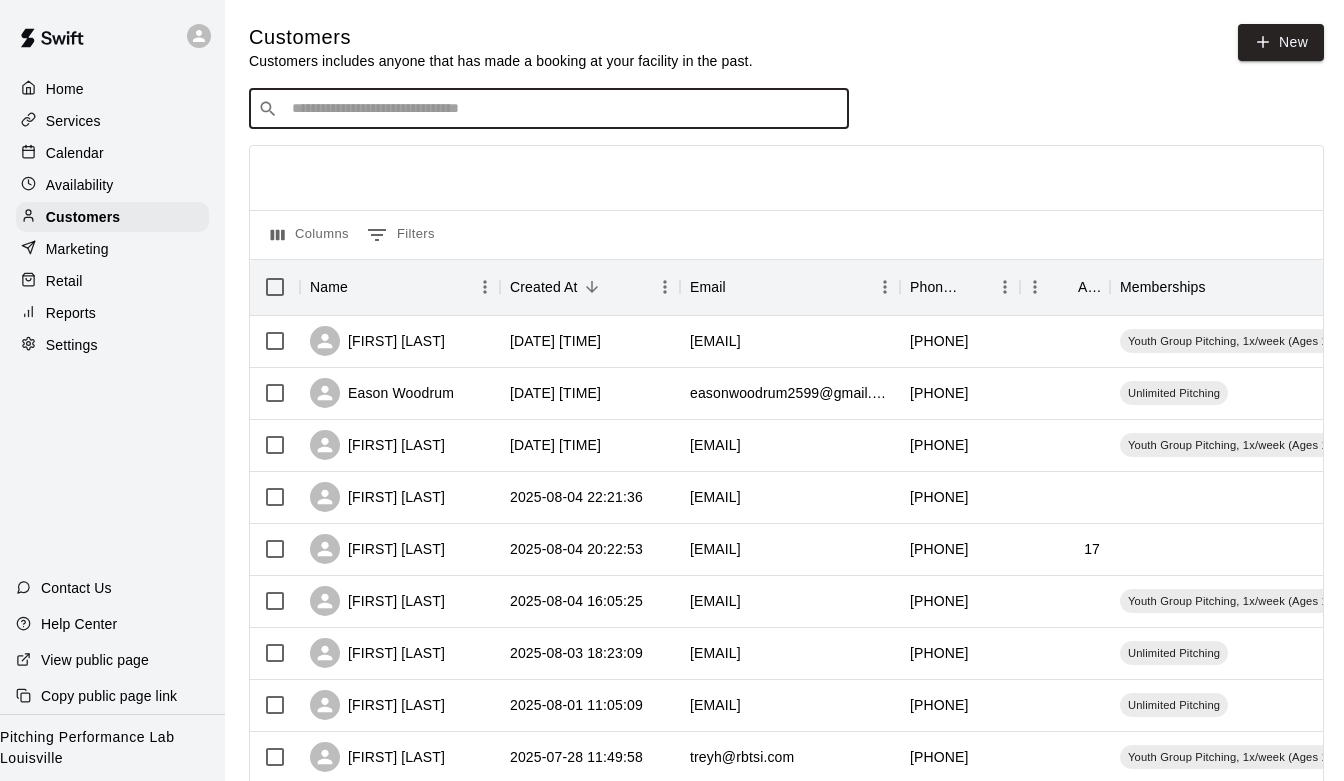 click at bounding box center (563, 109) 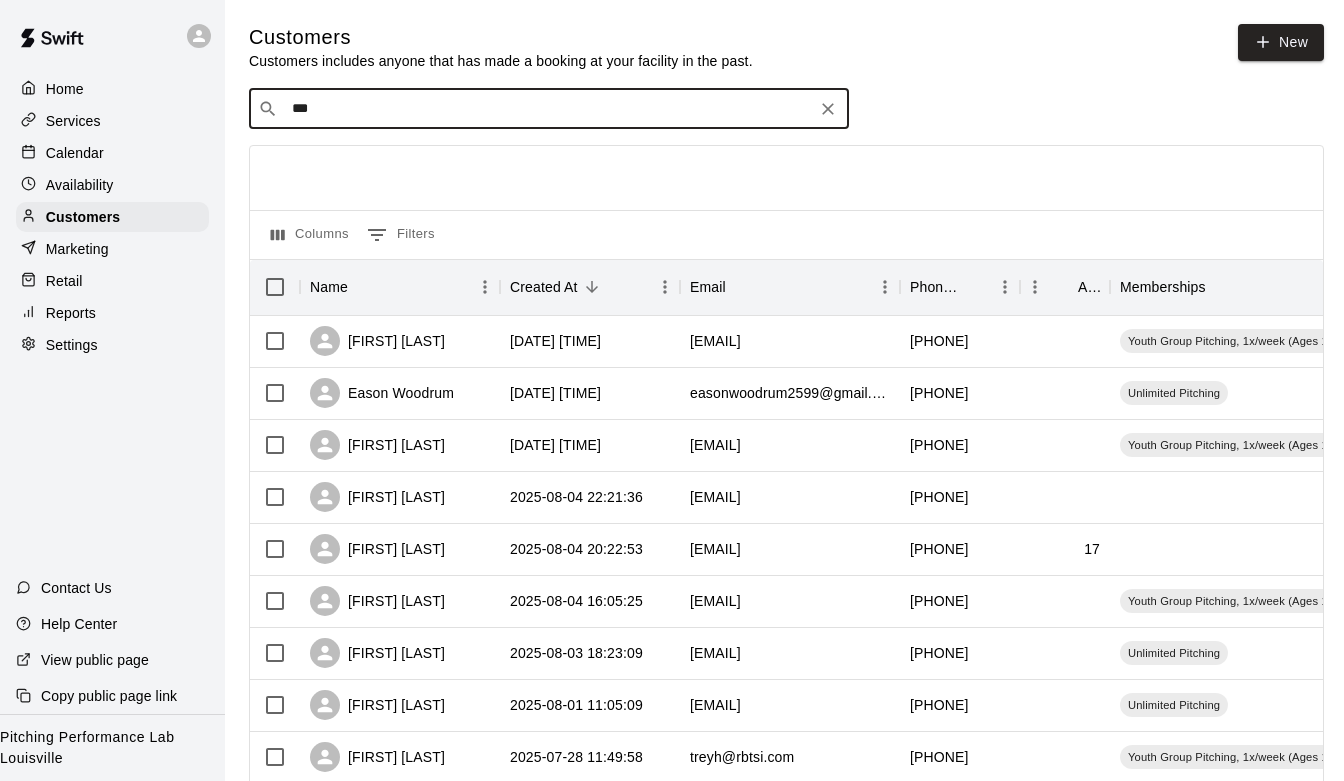 type on "****" 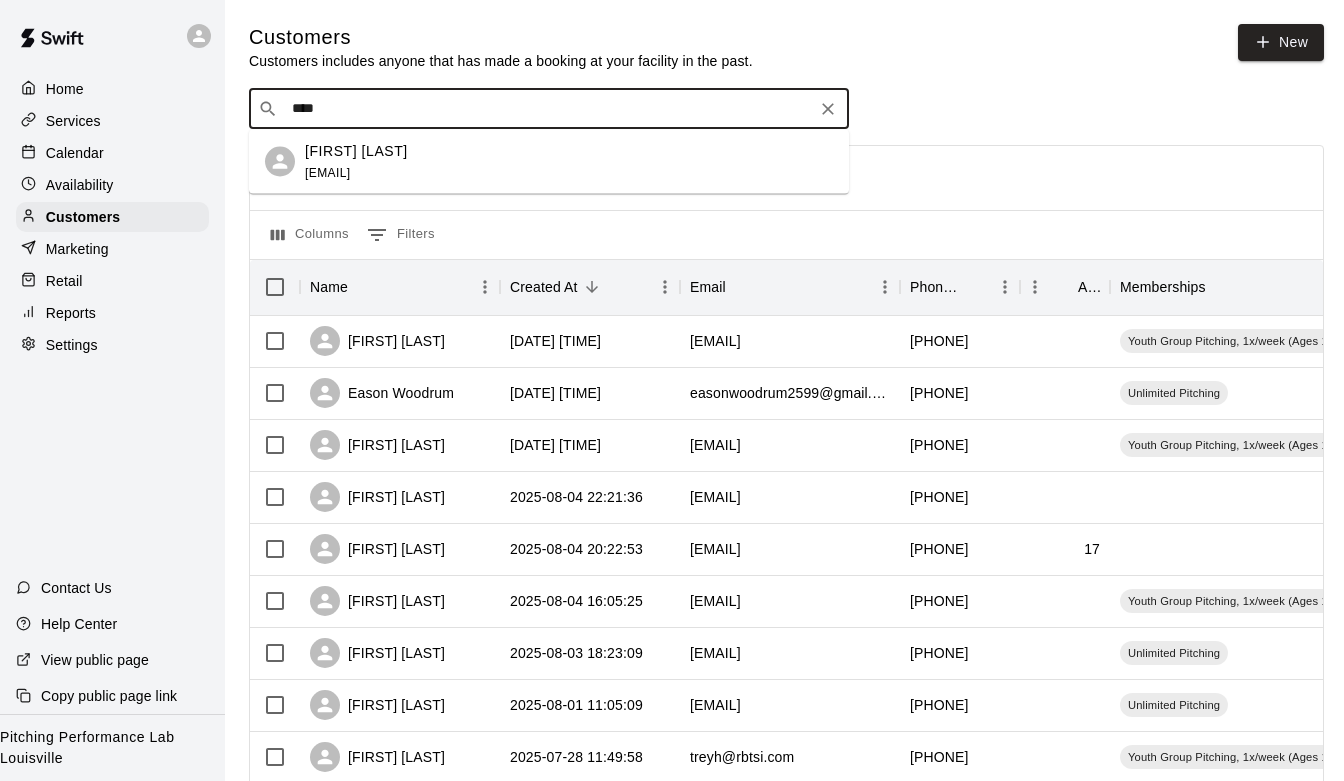 click on "[FIRST] [LAST]" at bounding box center (356, 150) 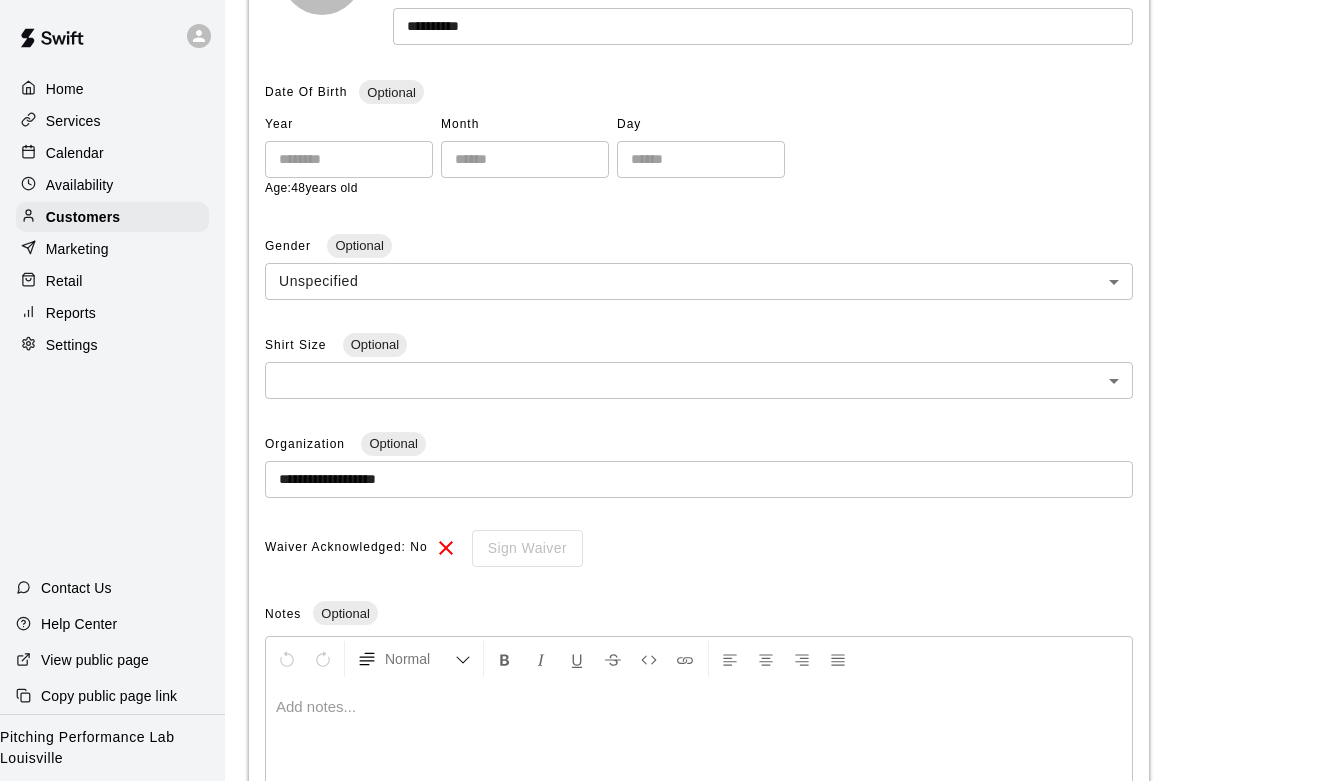 scroll, scrollTop: 0, scrollLeft: 0, axis: both 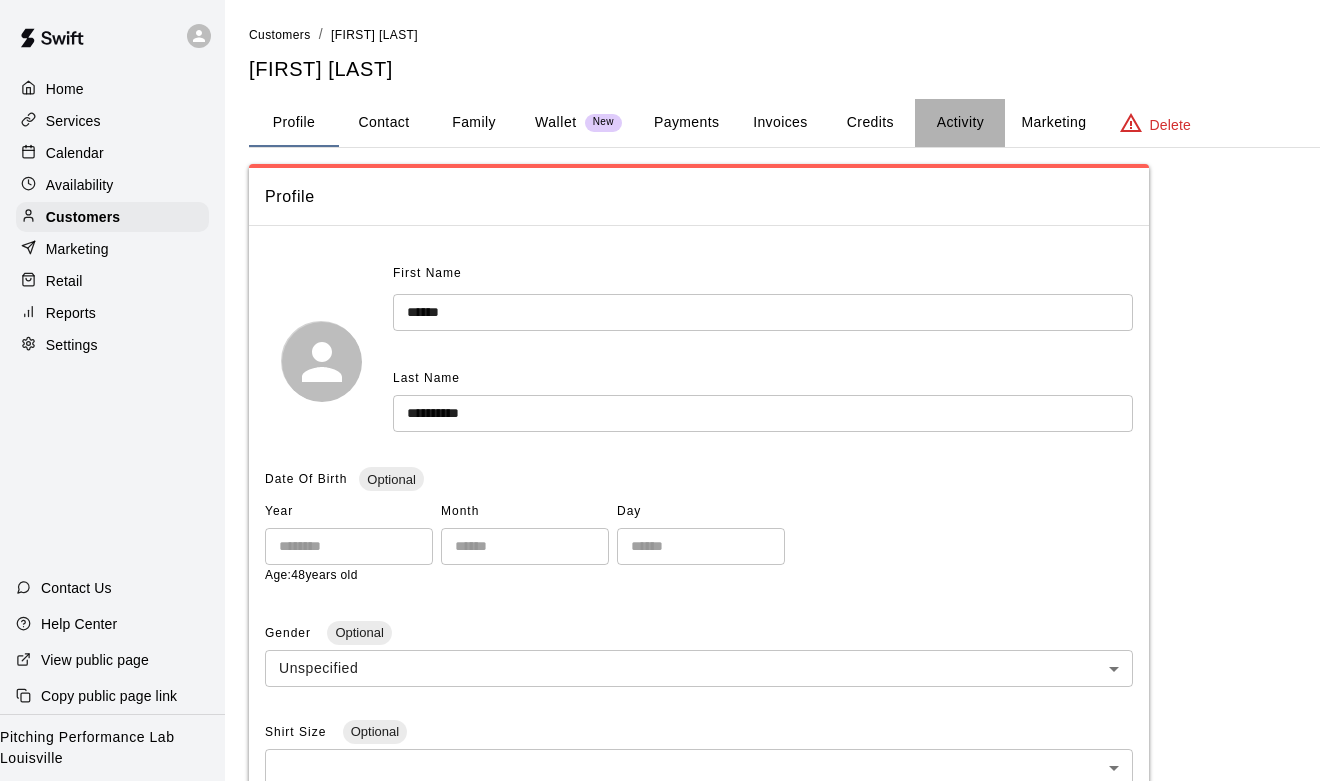 click on "Activity" at bounding box center (960, 123) 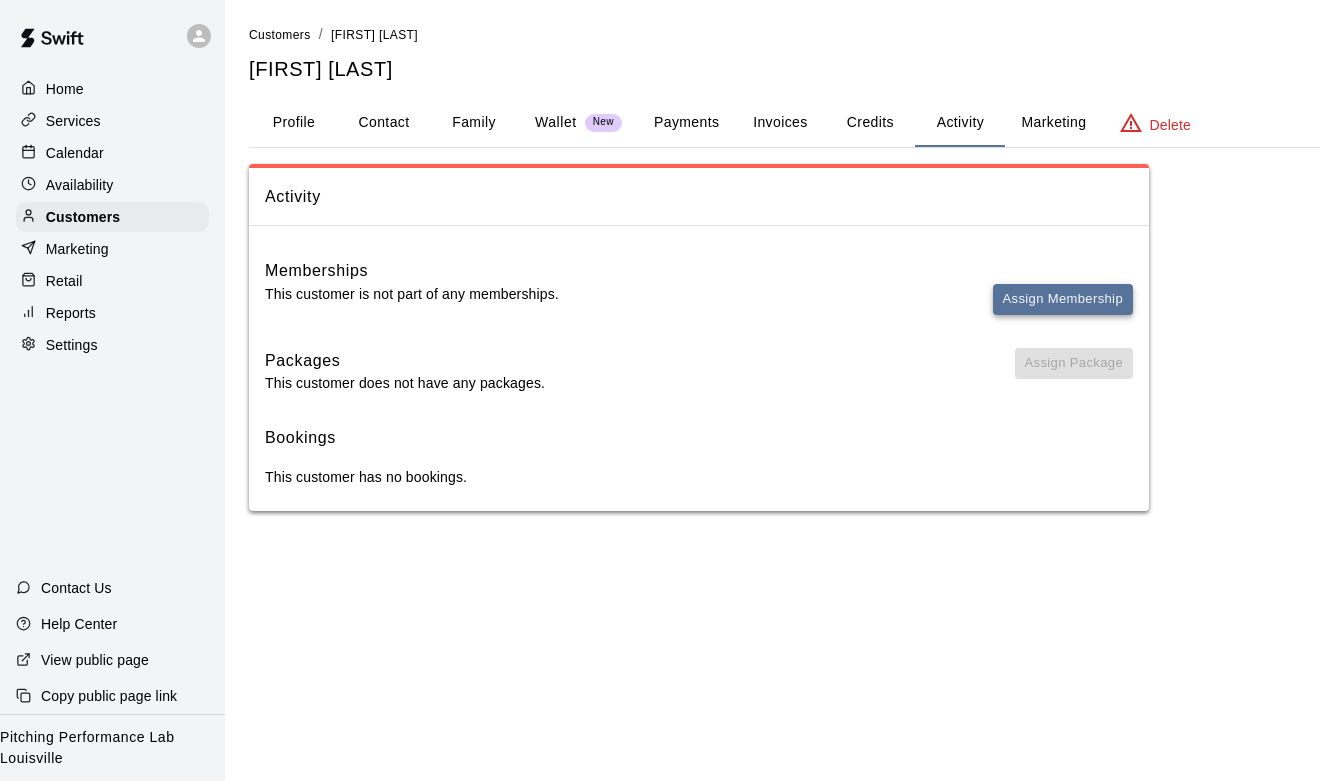 click on "Assign Membership" at bounding box center (1063, 299) 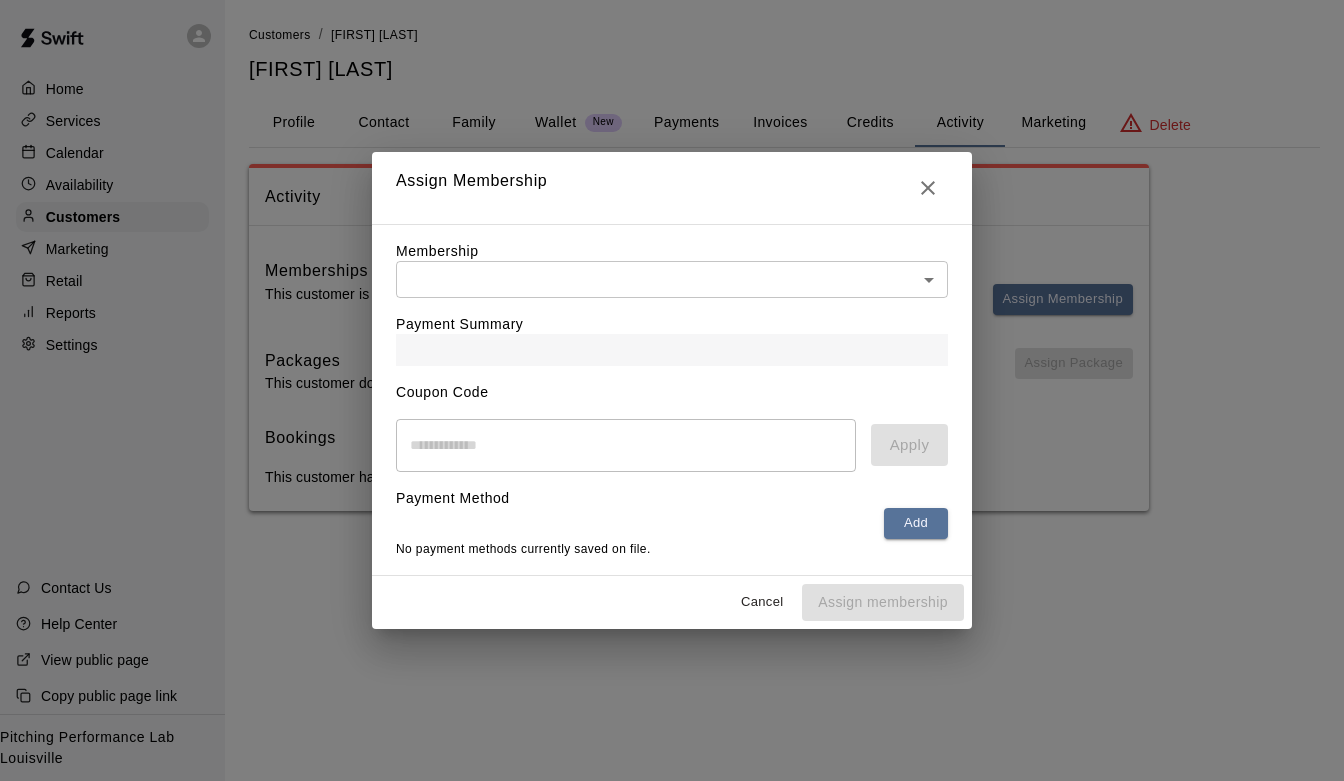 click on "Membership ​ ​" at bounding box center (672, 269) 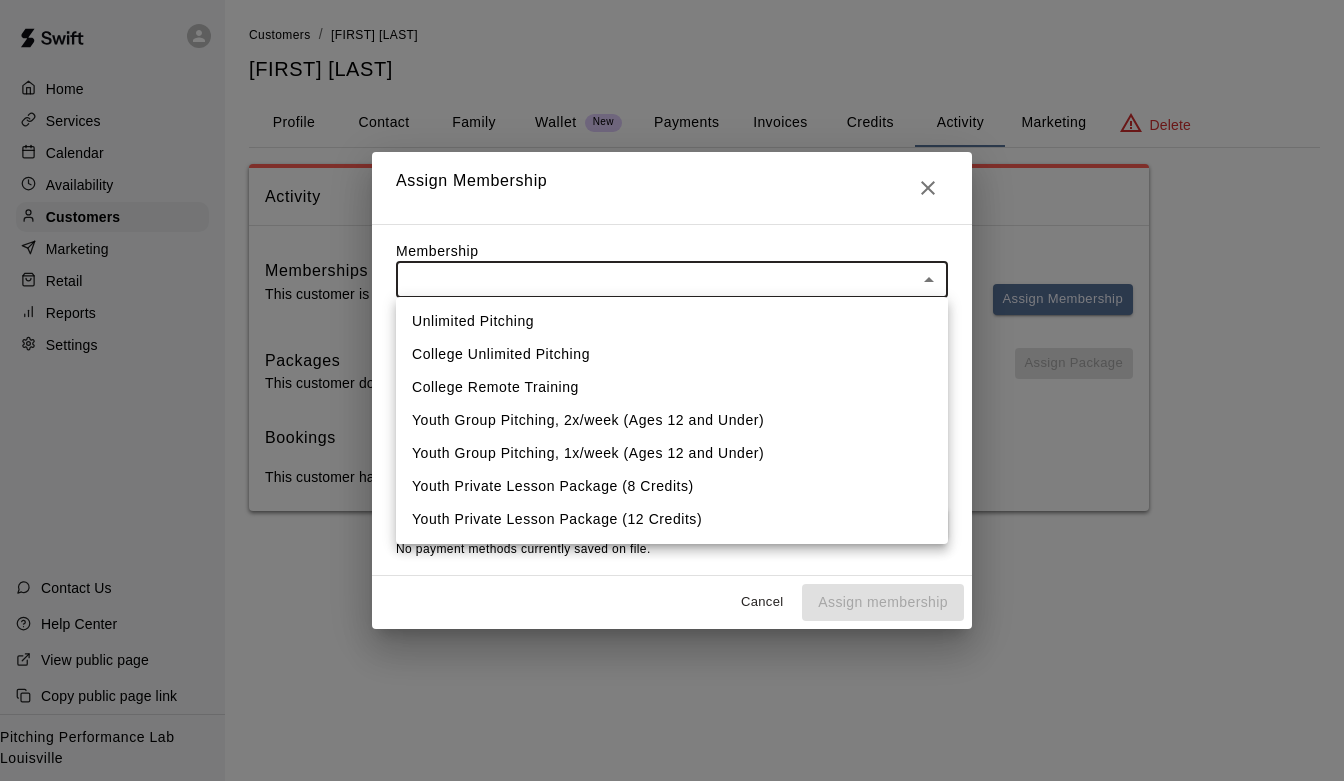 click on "Home Services Calendar Availability Customers Marketing Retail Reports Settings Contact Us Help Center View public page Copy public page link Pitching Performance Lab Louisville Customers / [FIRST] [LAST] [FIRST] [LAST] Profile Contact Family Wallet New Payments Invoices Credits Activity Marketing Delete Activity Memberships This customer is not part of any memberships. Assign Membership Packages This customer does not have any packages. Assign Package Bookings This customer has no bookings. Swift - Edit Customer Close cross-small Assign Membership Membership ​ ​ Payment Summary Coupon Code ​ Apply Payment Method   Add No payment methods currently saved on file. Cancel Assign membership Unlimited Pitching College Unlimited Pitching College Remote Training Youth Group Pitching, 2x/week (Ages 12 and Under) Youth Group Pitching, 1x/week (Ages 12 and Under) Youth Private Lesson Package (8 Credits) Youth Private Lesson Package (12 Credits)" at bounding box center (672, 275) 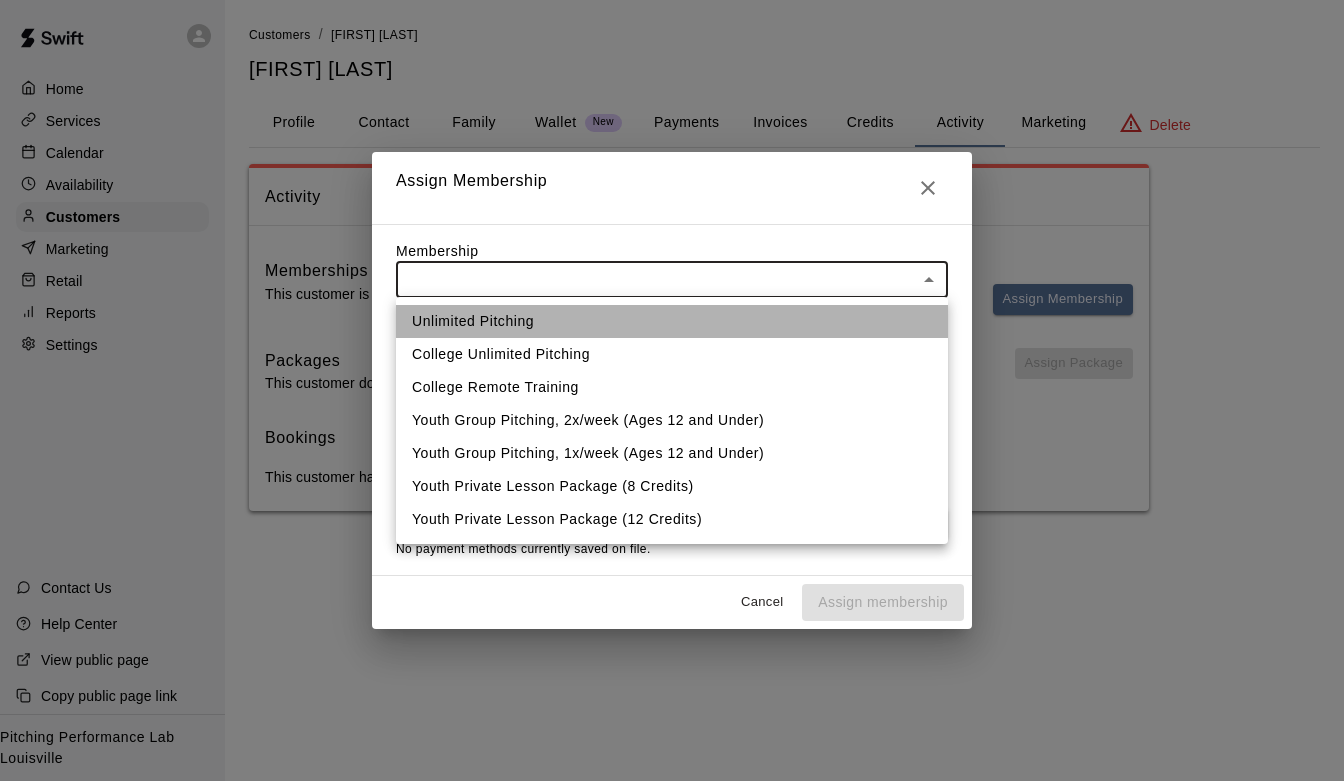 click on "Unlimited Pitching" at bounding box center (672, 321) 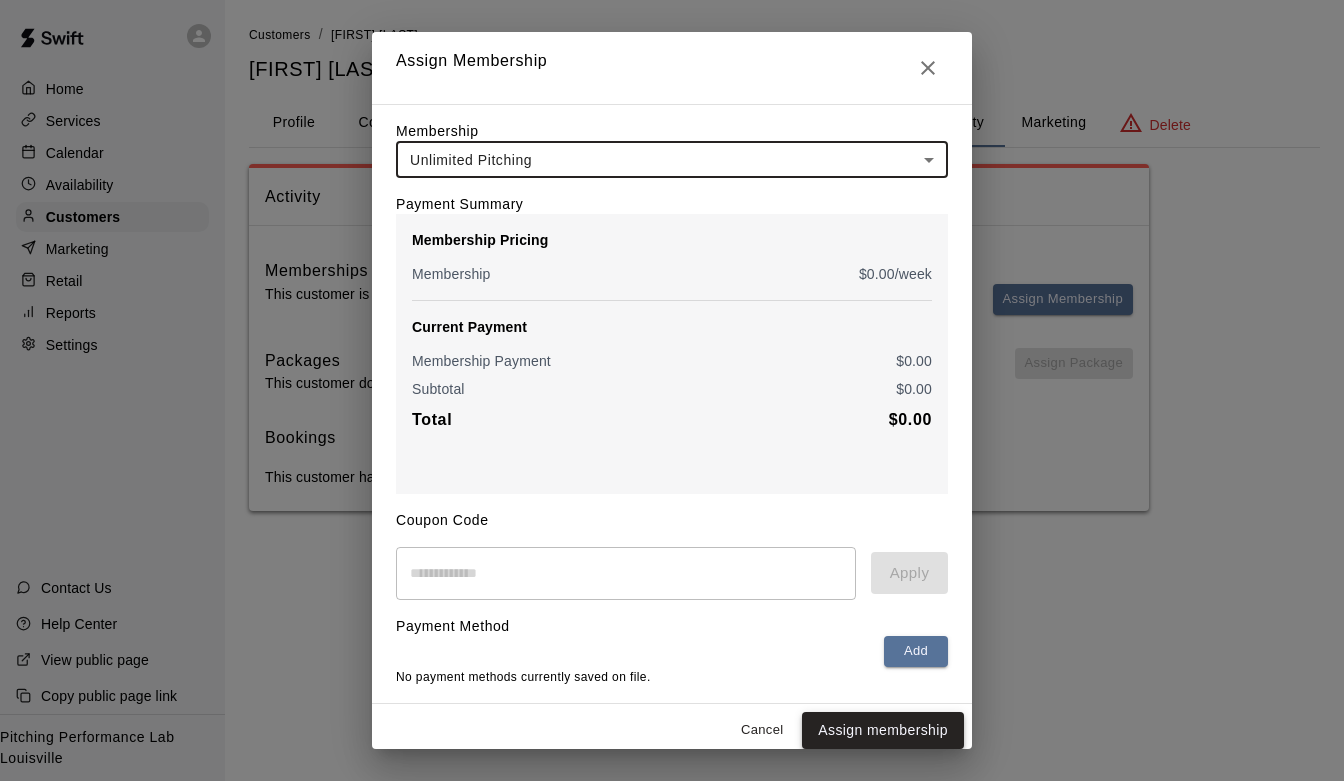click on "Assign membership" at bounding box center (883, 730) 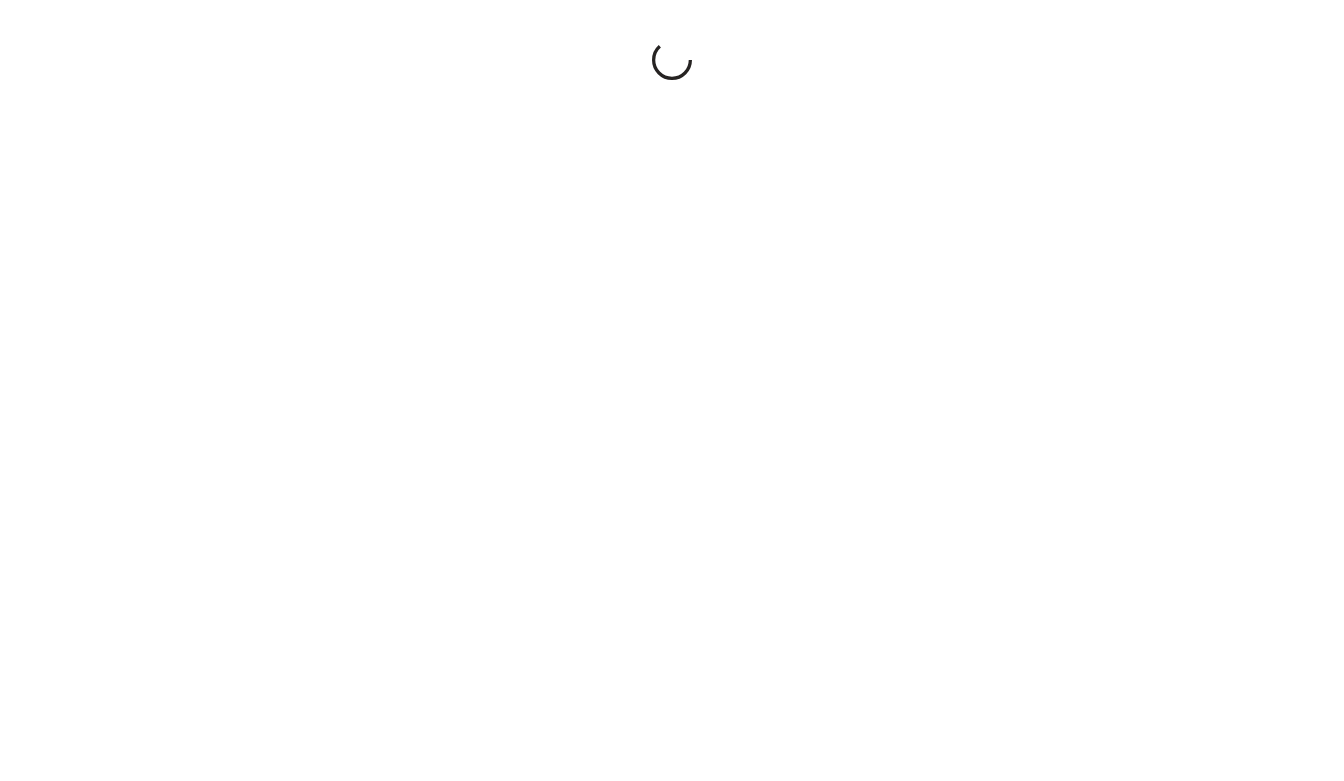 scroll, scrollTop: 0, scrollLeft: 0, axis: both 